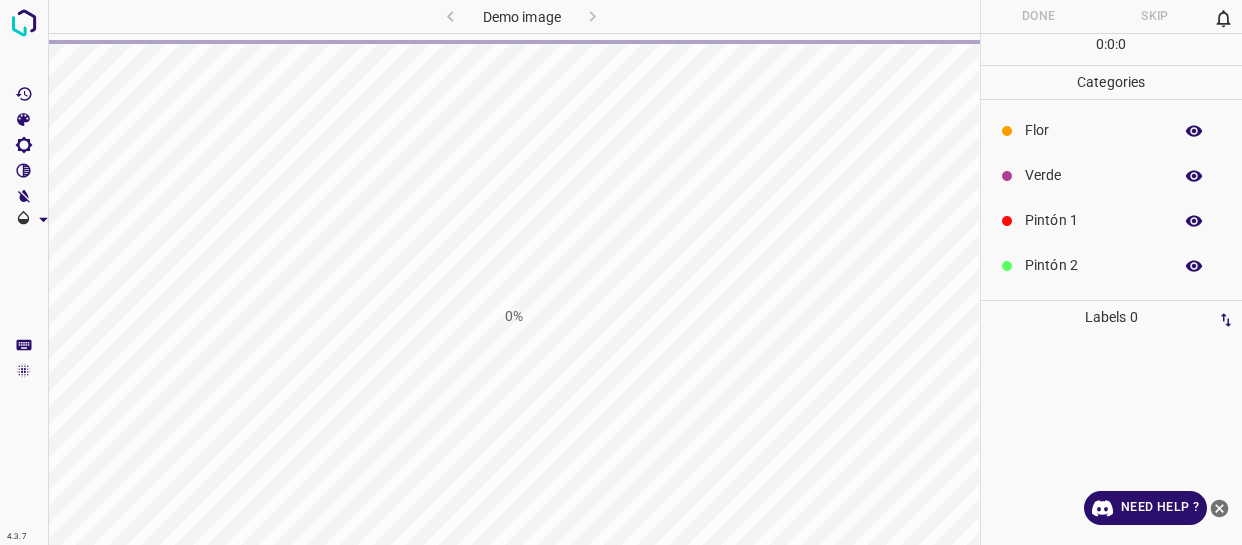 scroll, scrollTop: 0, scrollLeft: 0, axis: both 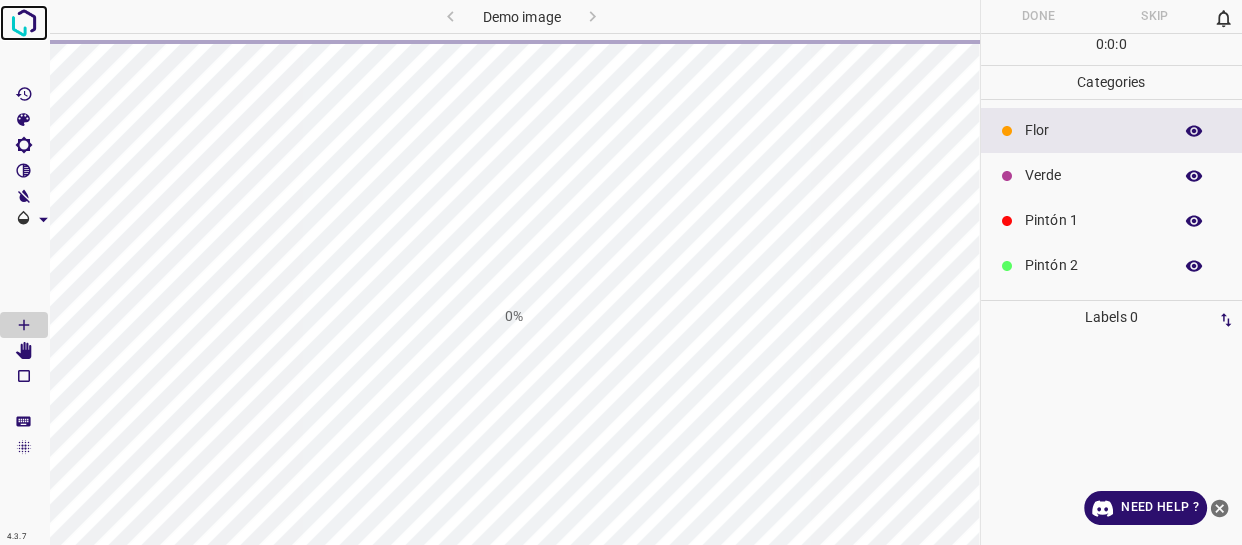 click at bounding box center (24, 23) 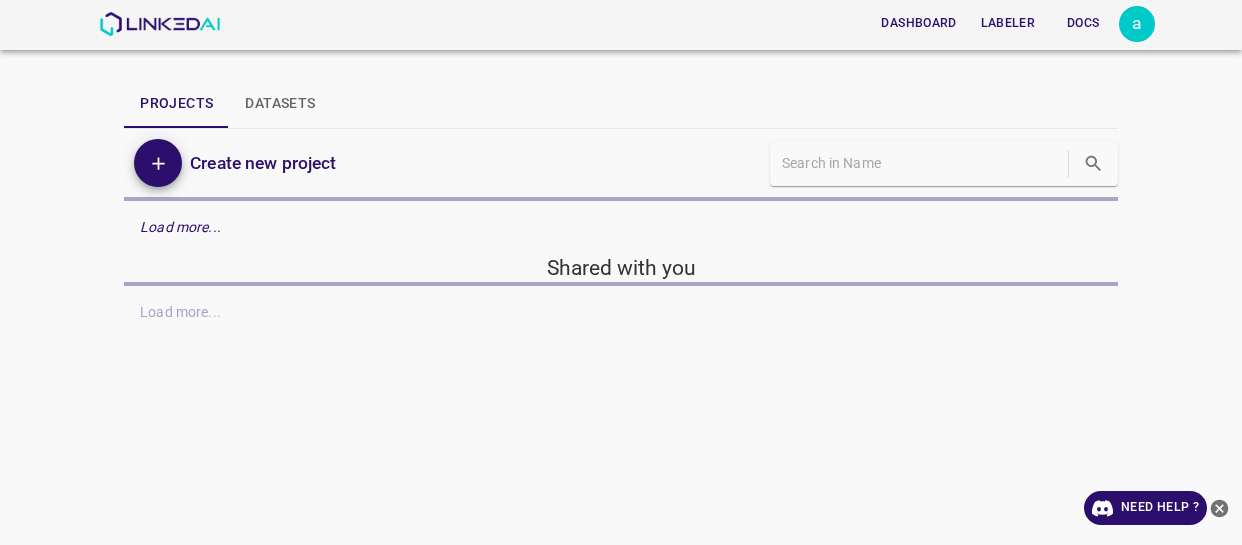 scroll, scrollTop: 0, scrollLeft: 0, axis: both 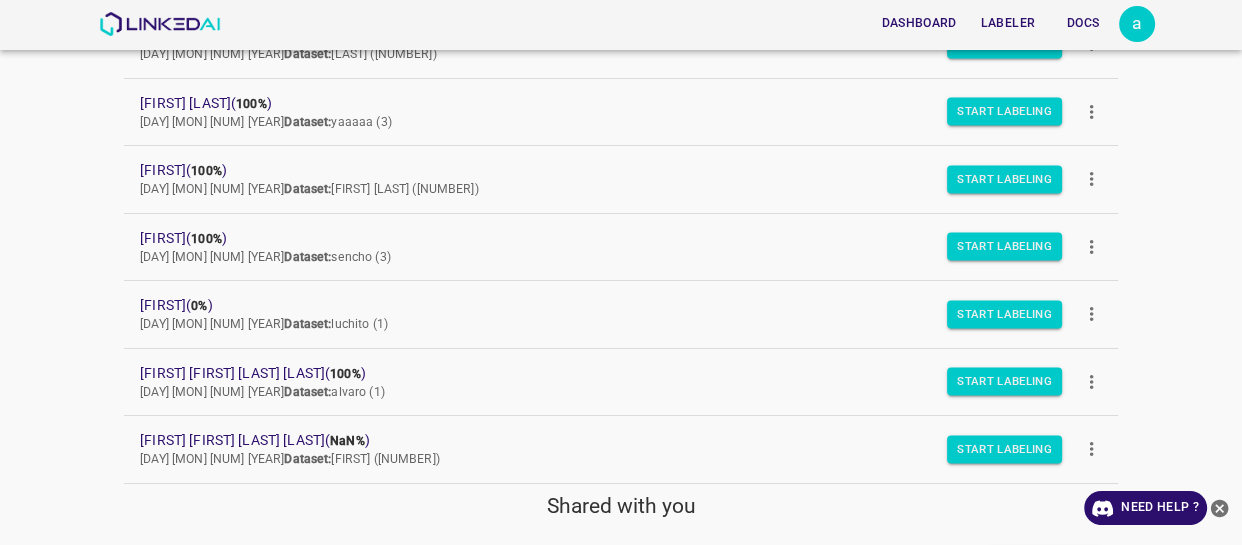 click 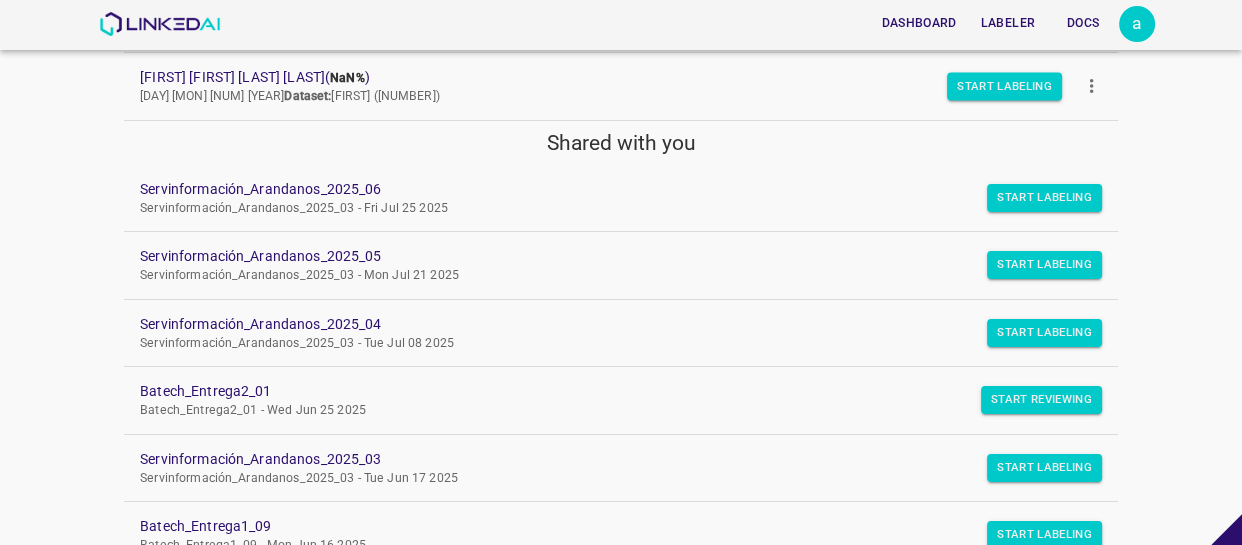 scroll, scrollTop: 558, scrollLeft: 0, axis: vertical 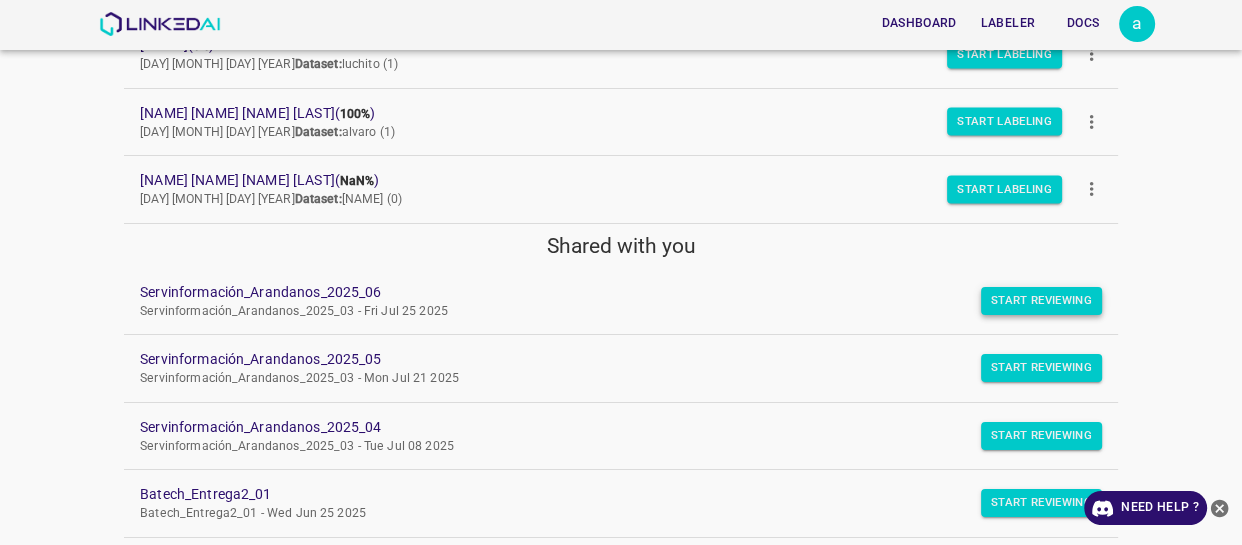 click on "Start Reviewing" at bounding box center (1041, 301) 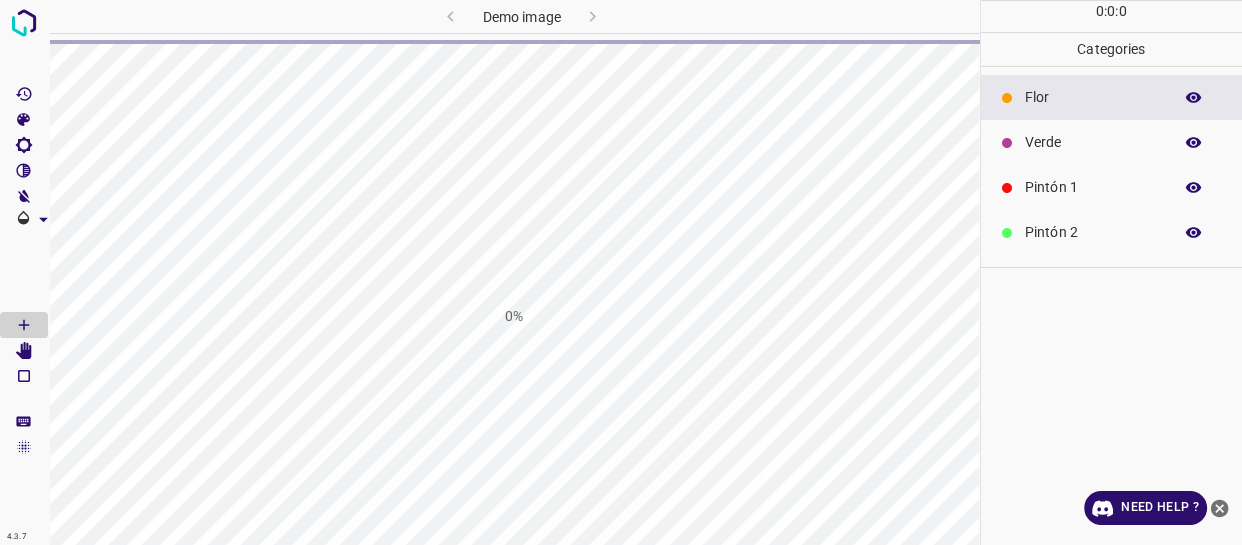 scroll, scrollTop: 0, scrollLeft: 0, axis: both 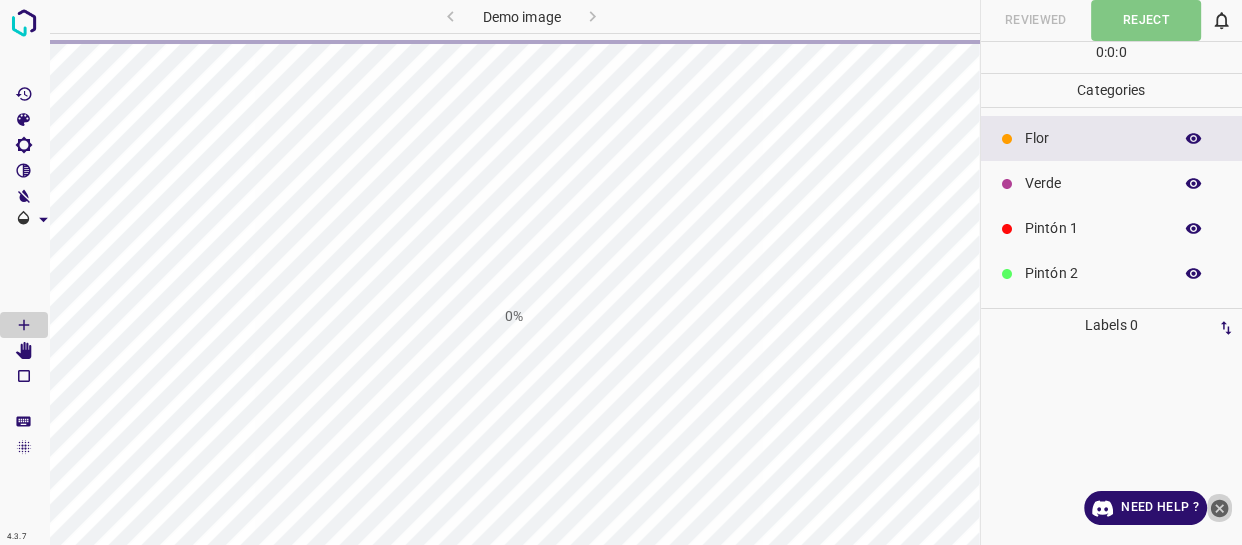 click 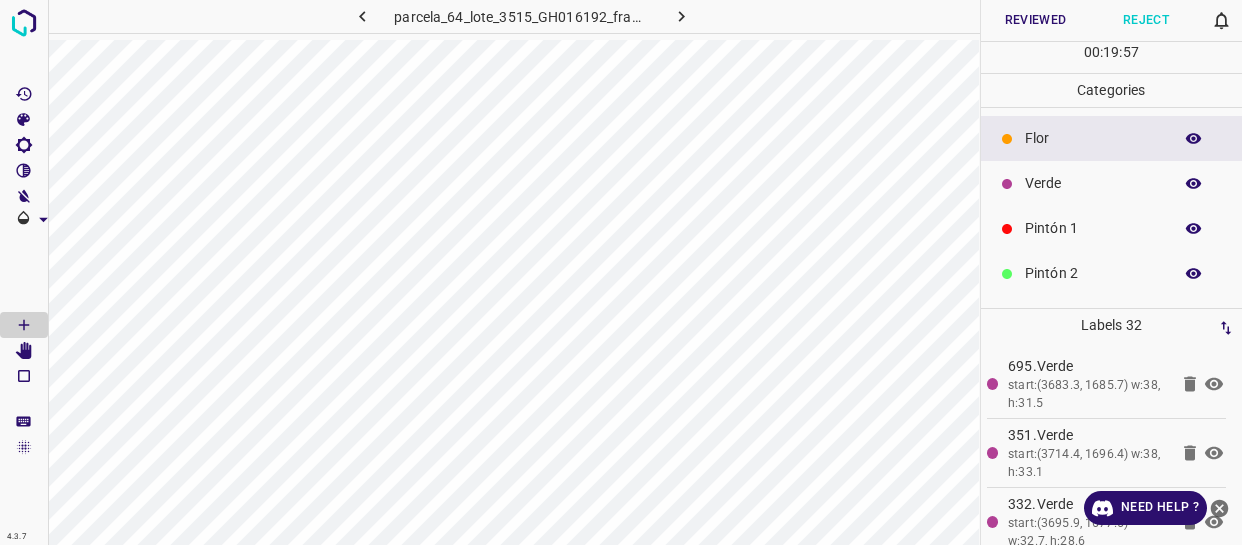 scroll, scrollTop: 0, scrollLeft: 0, axis: both 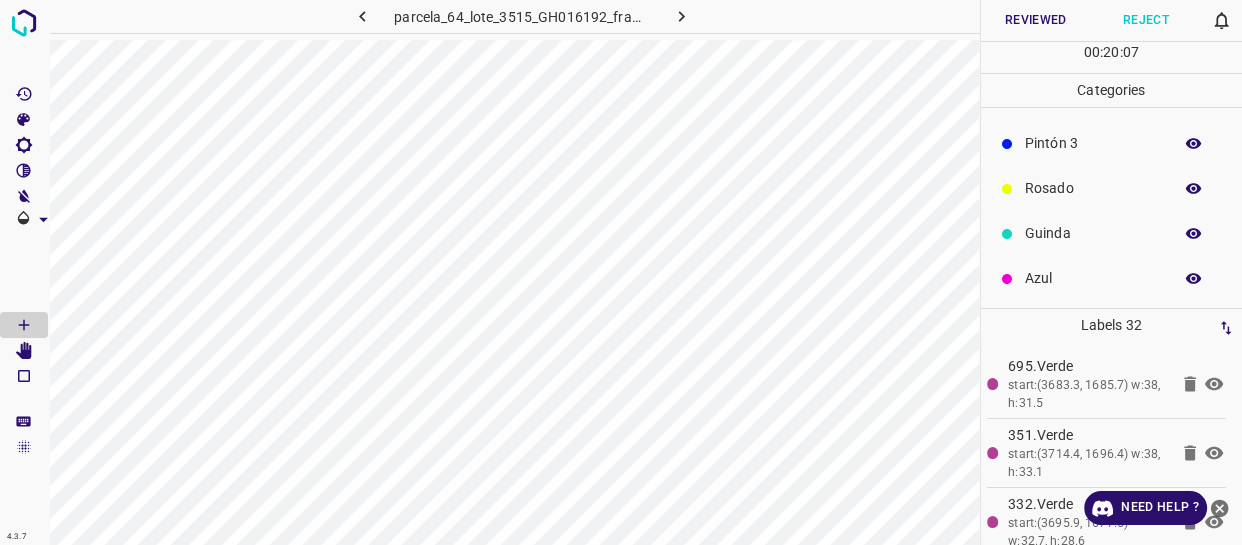 click 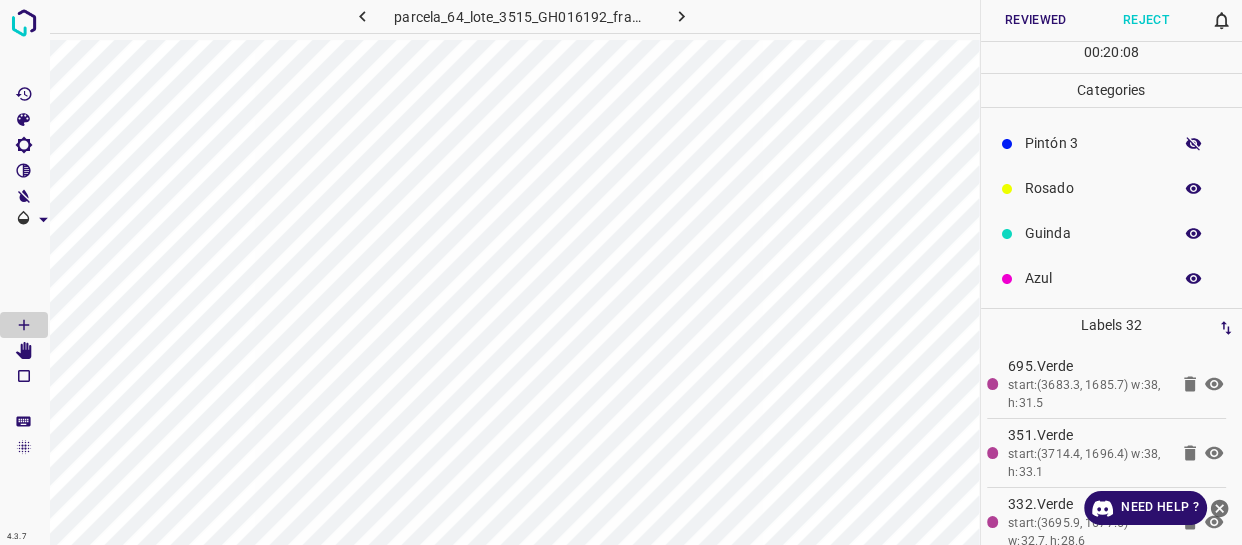 click 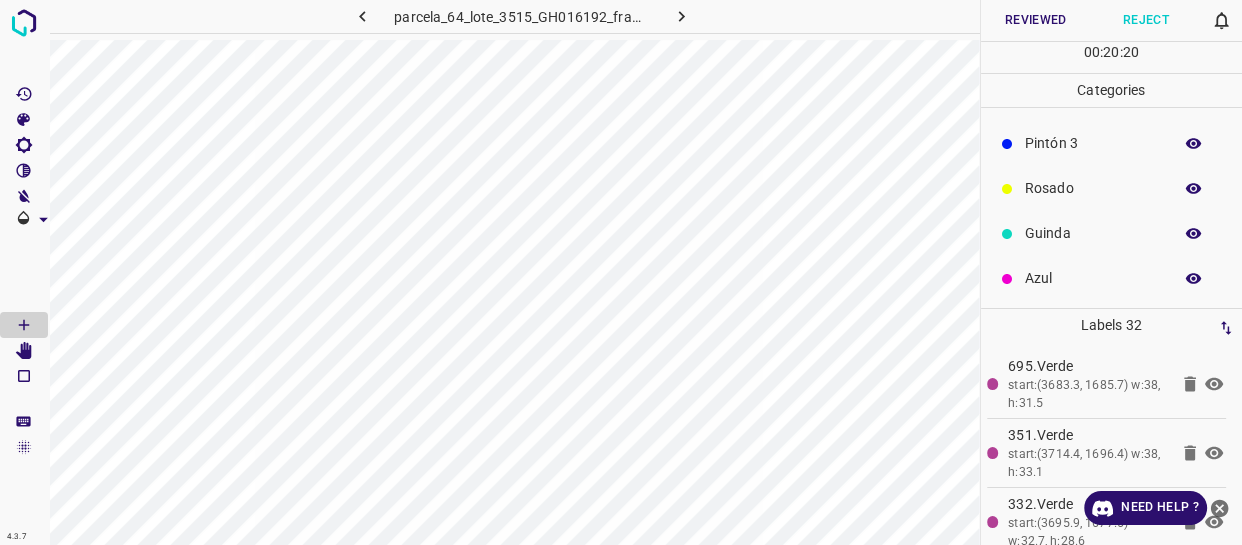 click at bounding box center (1194, 234) 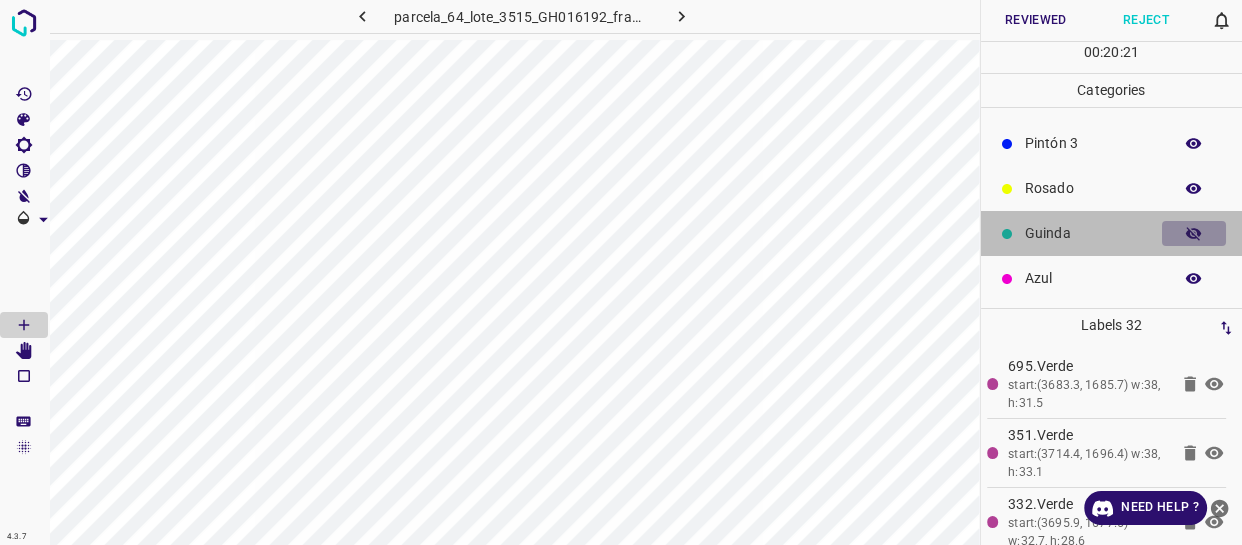 click at bounding box center (1194, 234) 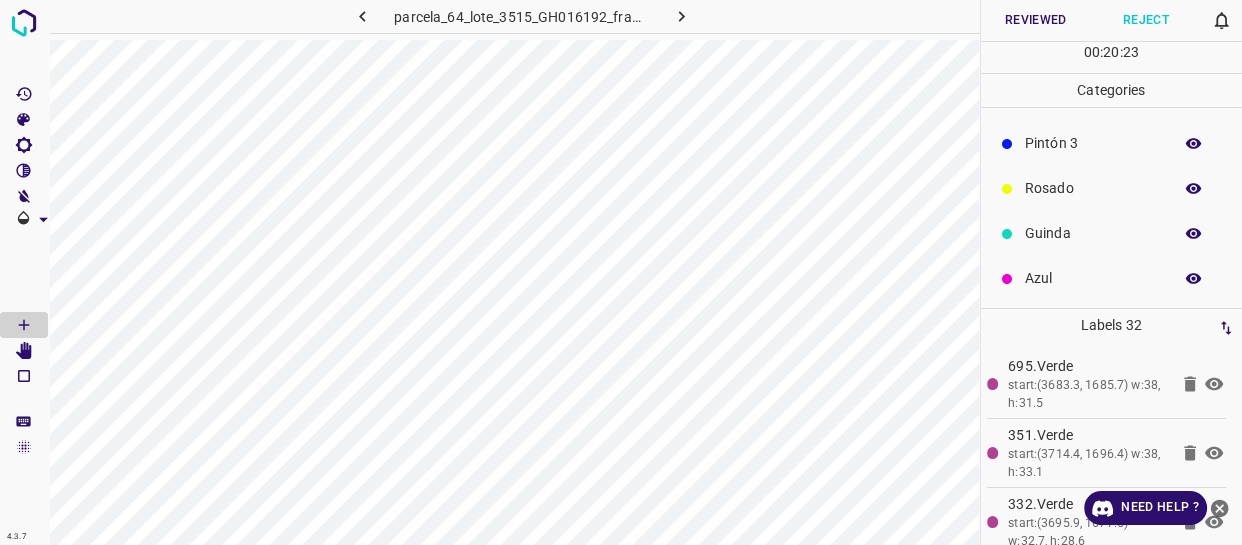 scroll, scrollTop: 0, scrollLeft: 0, axis: both 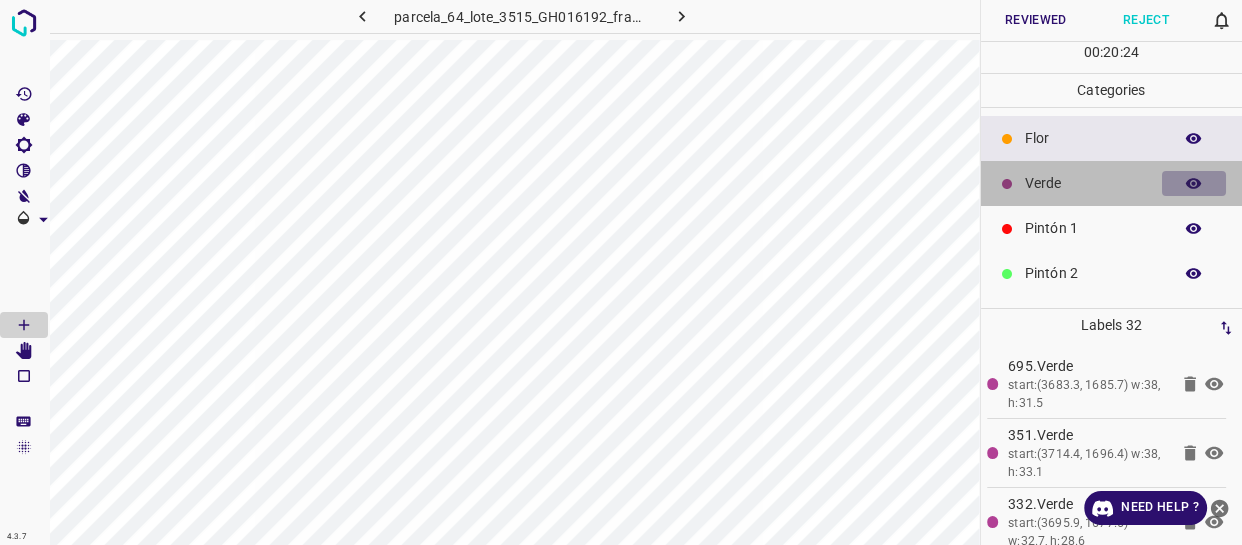 click at bounding box center [1194, 184] 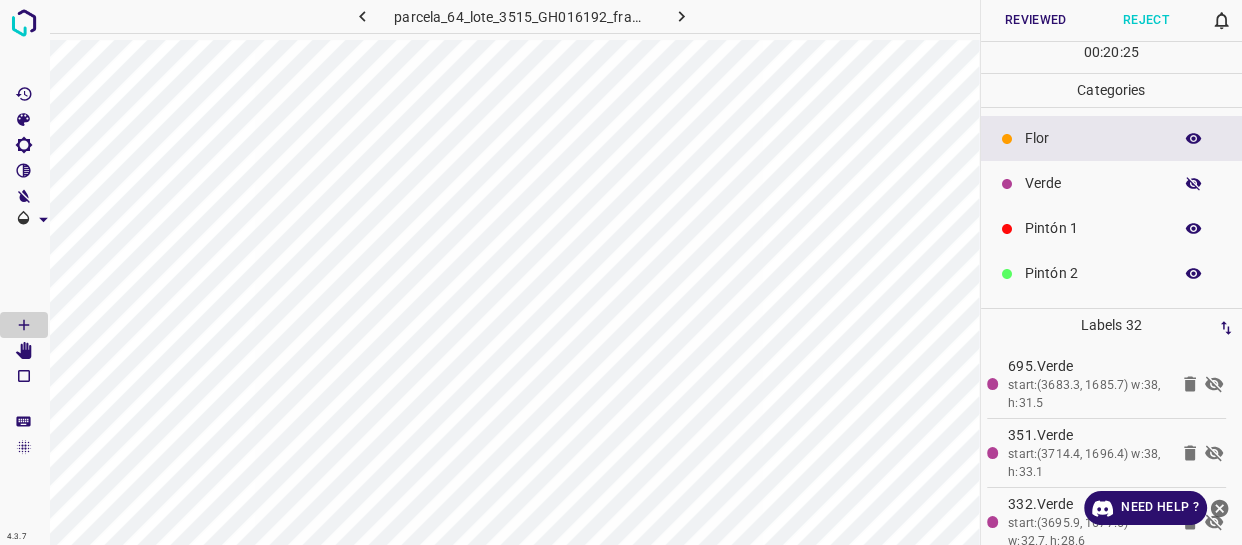 click 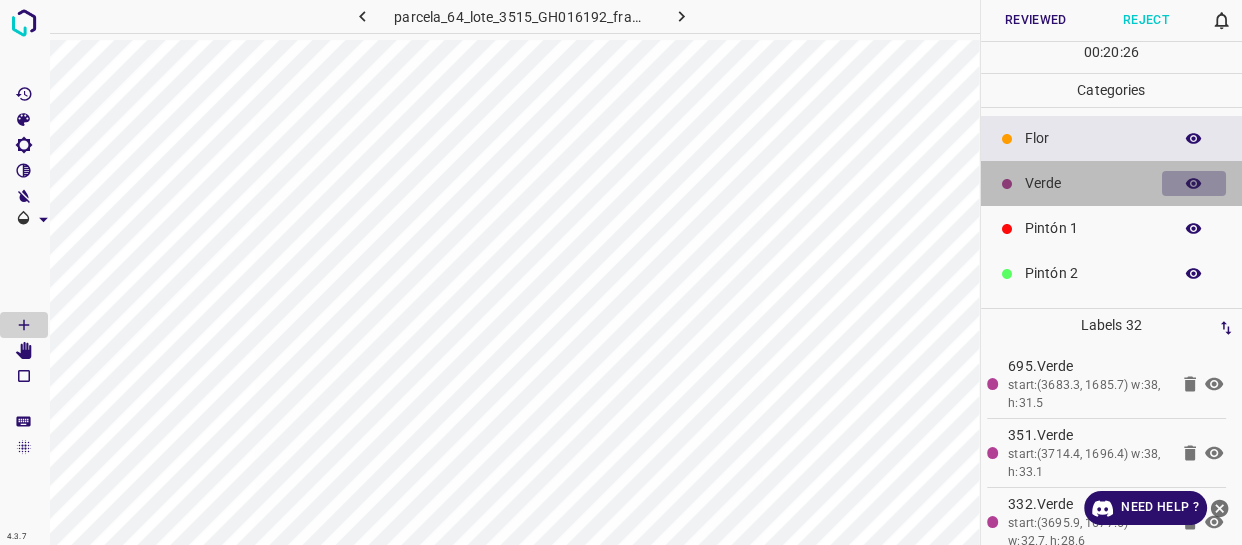 click 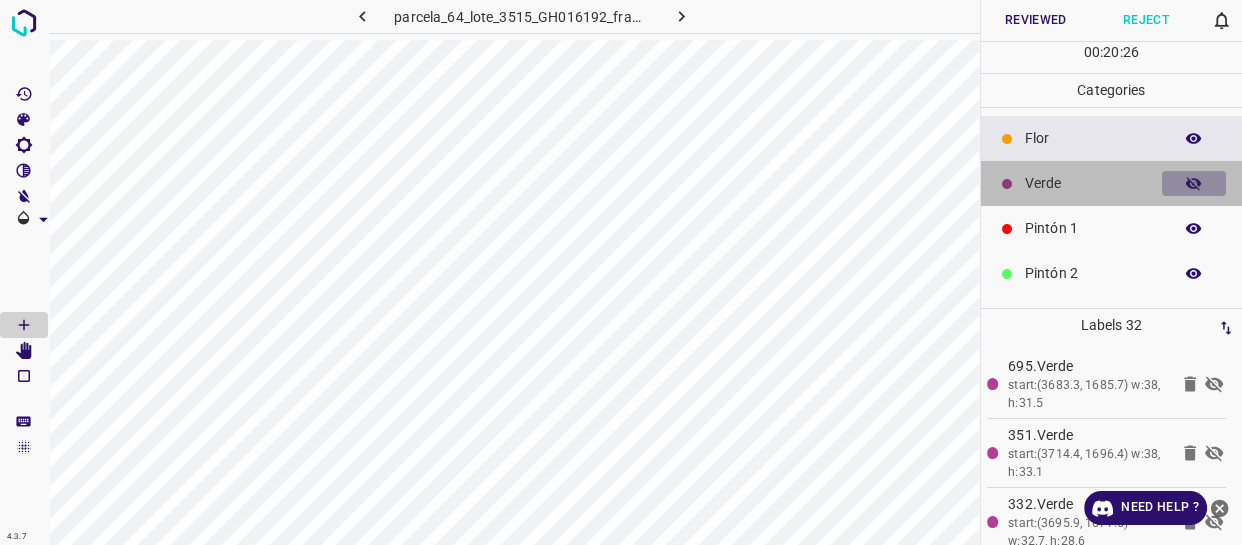 click 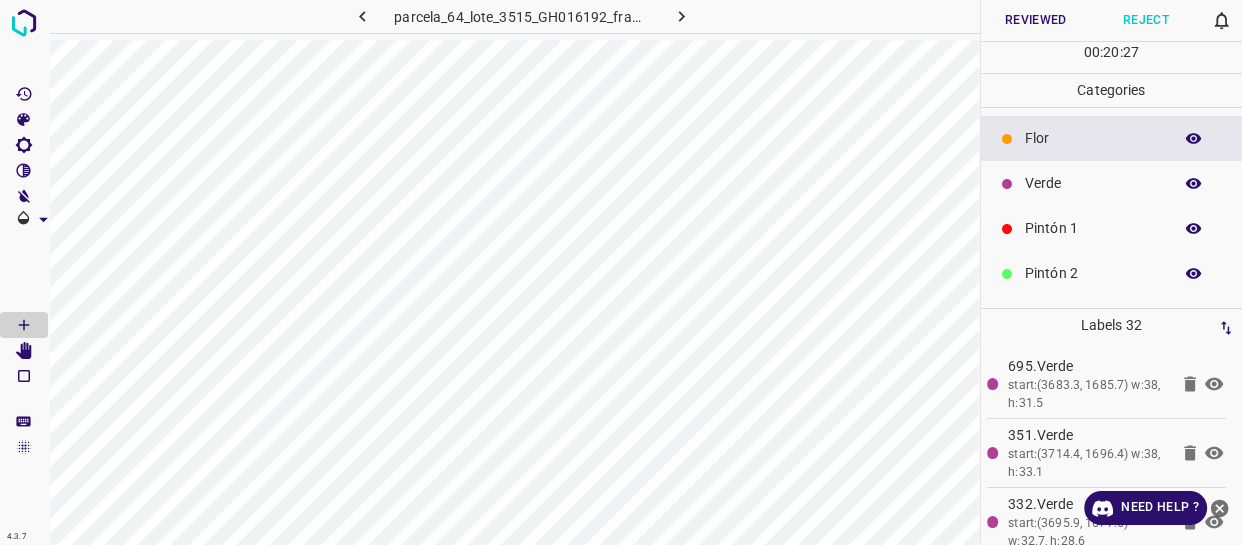 scroll, scrollTop: 175, scrollLeft: 0, axis: vertical 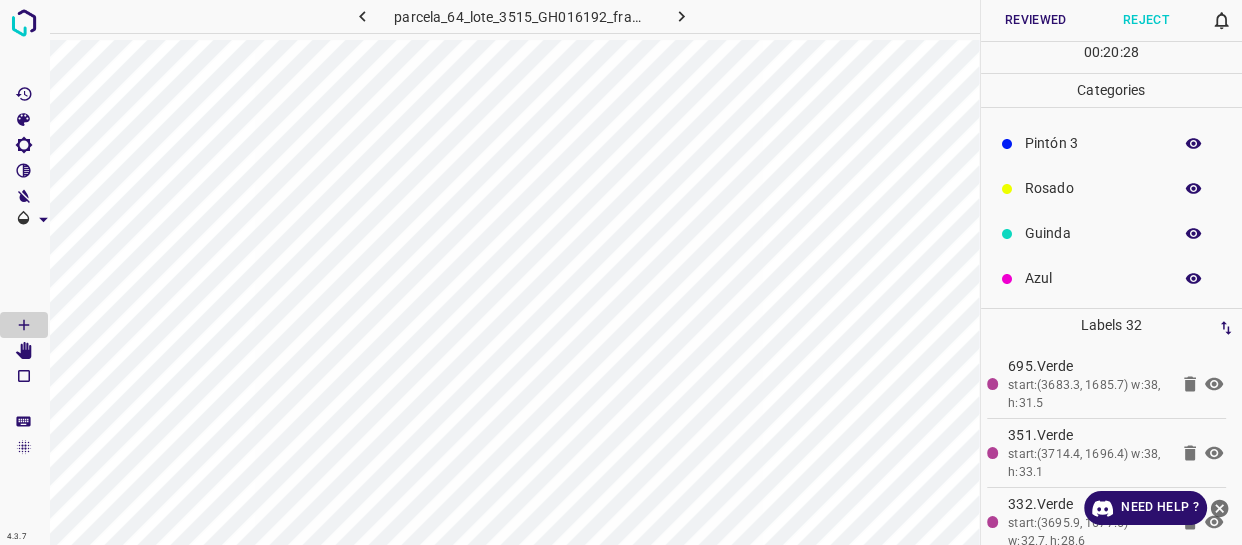 click 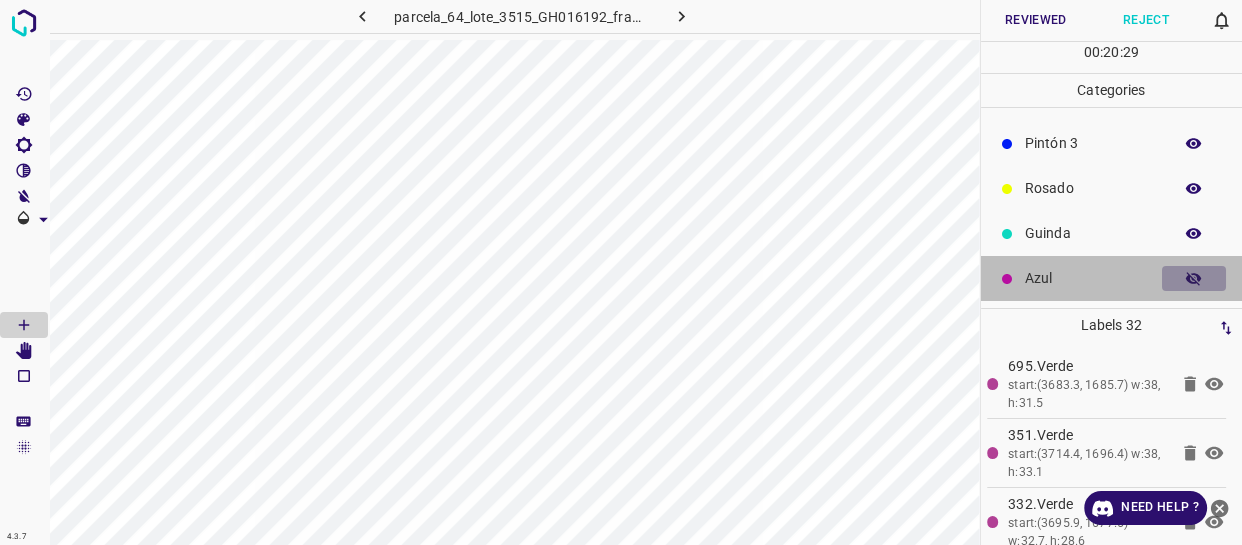 click 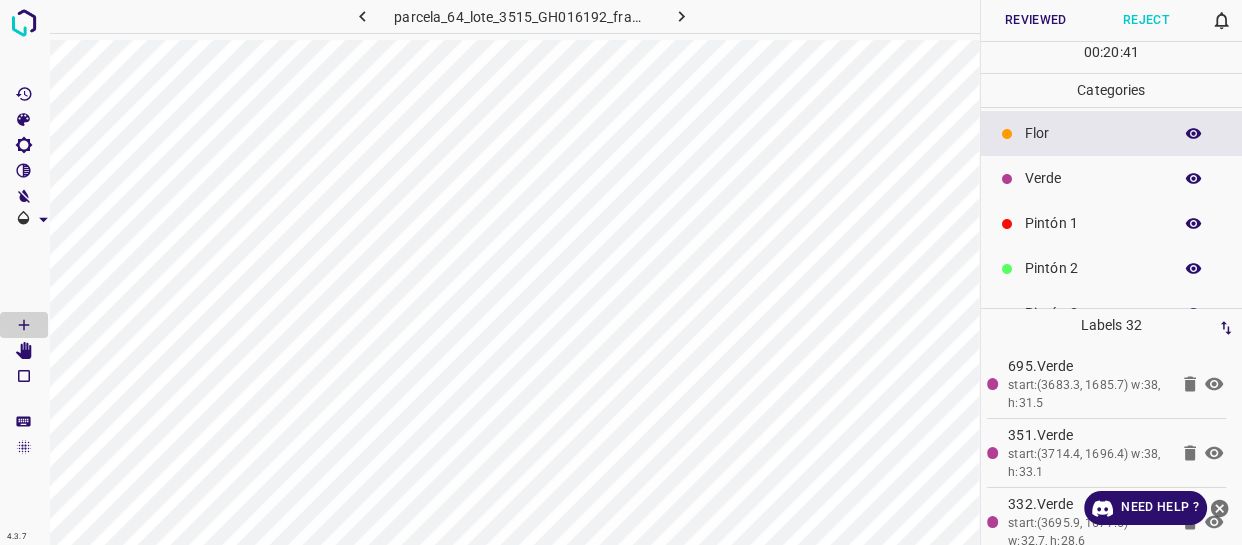 scroll, scrollTop: 0, scrollLeft: 0, axis: both 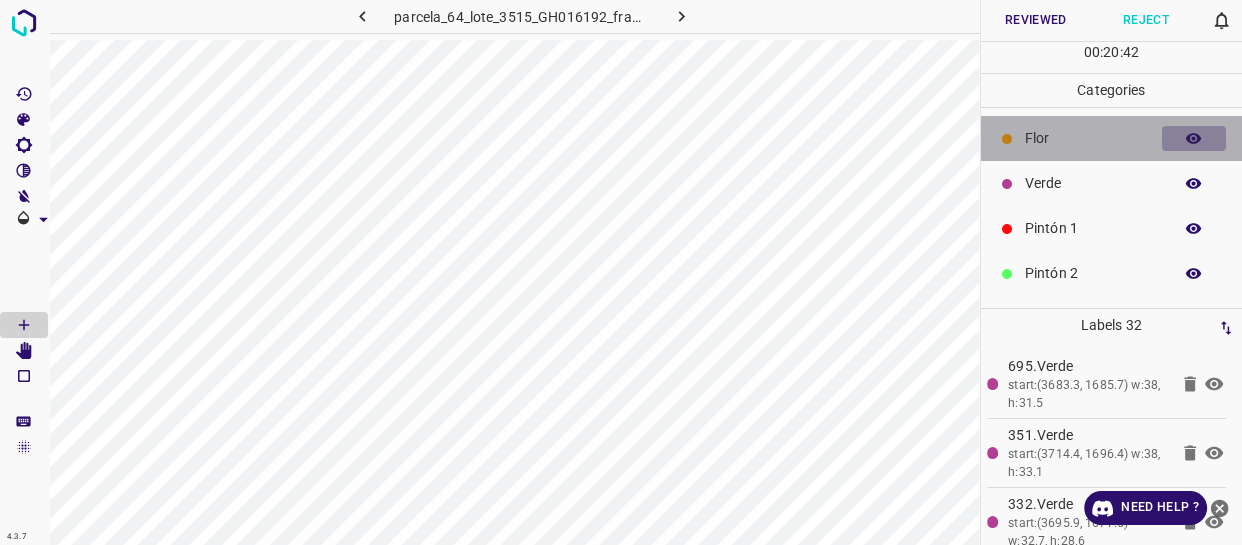 click at bounding box center [1194, 139] 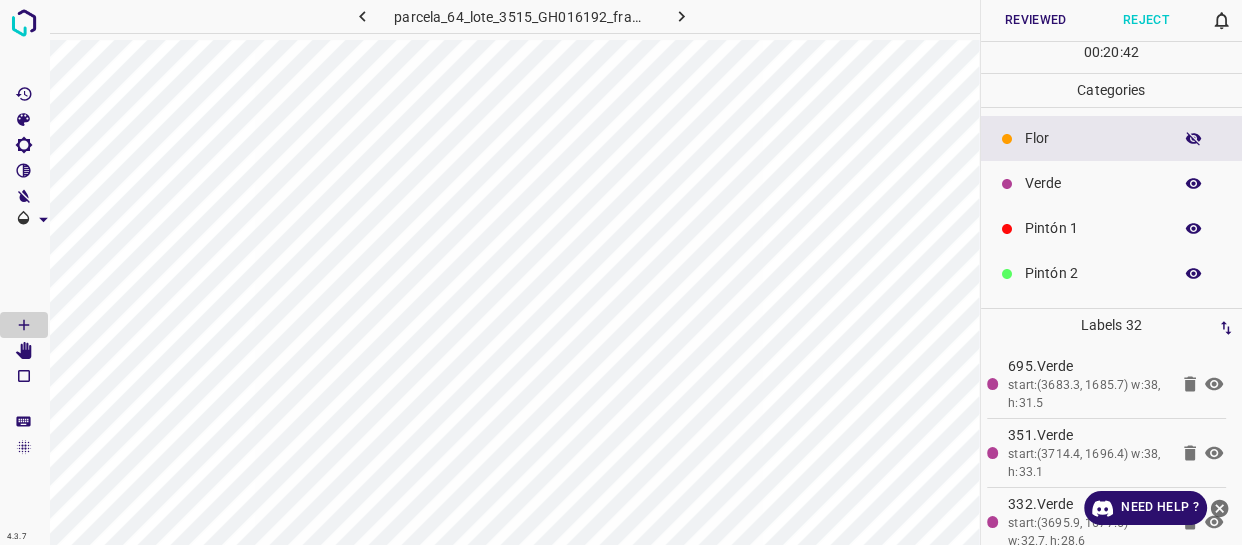 click at bounding box center (1194, 139) 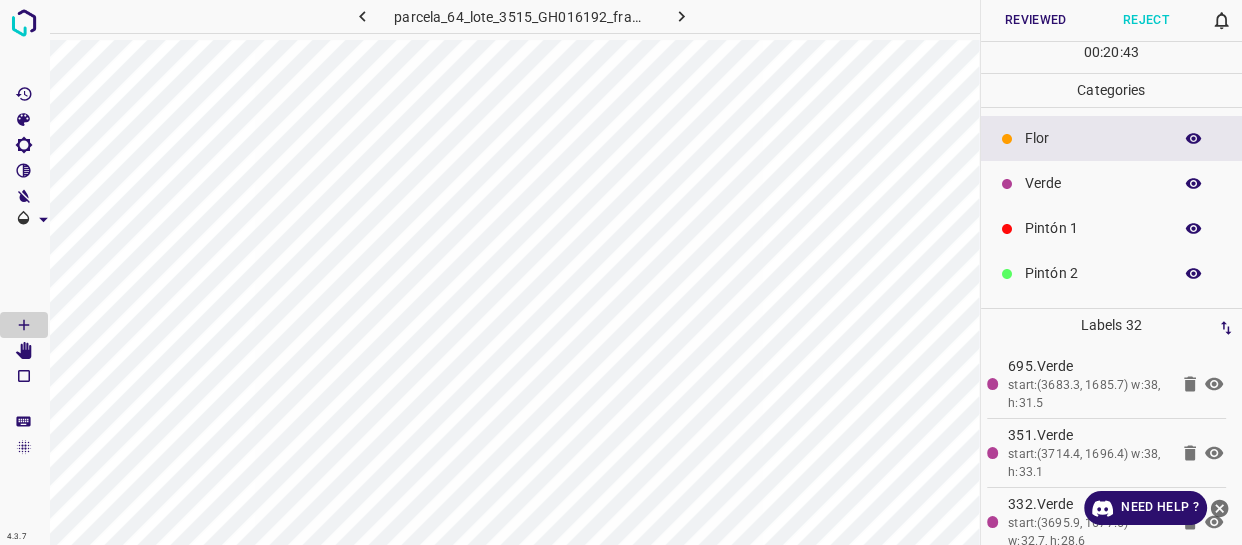 click at bounding box center (1194, 184) 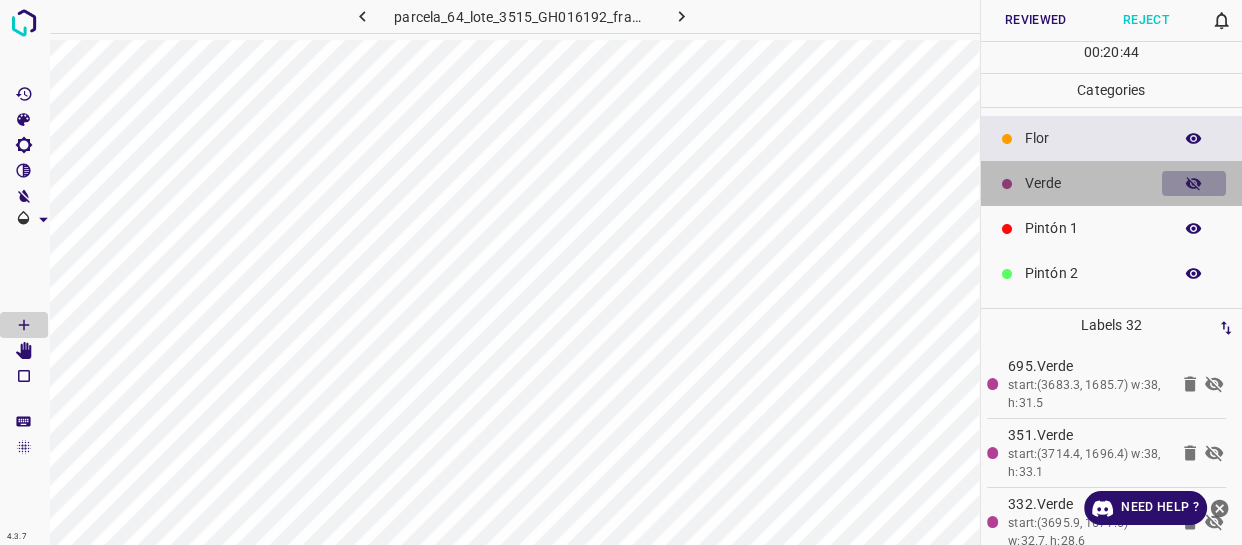 click at bounding box center (1194, 184) 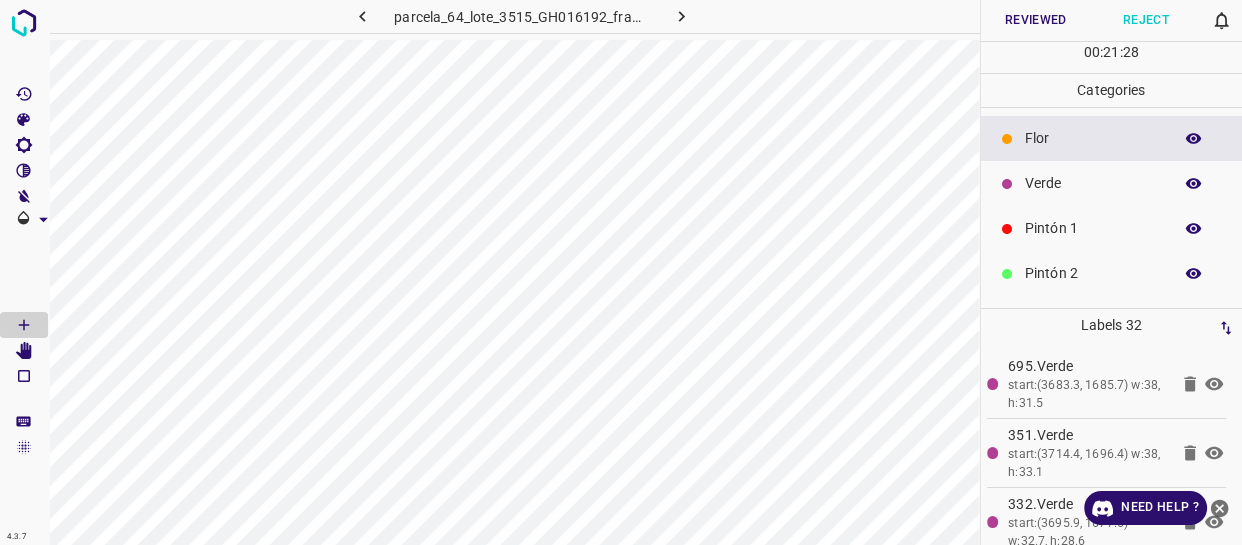 click 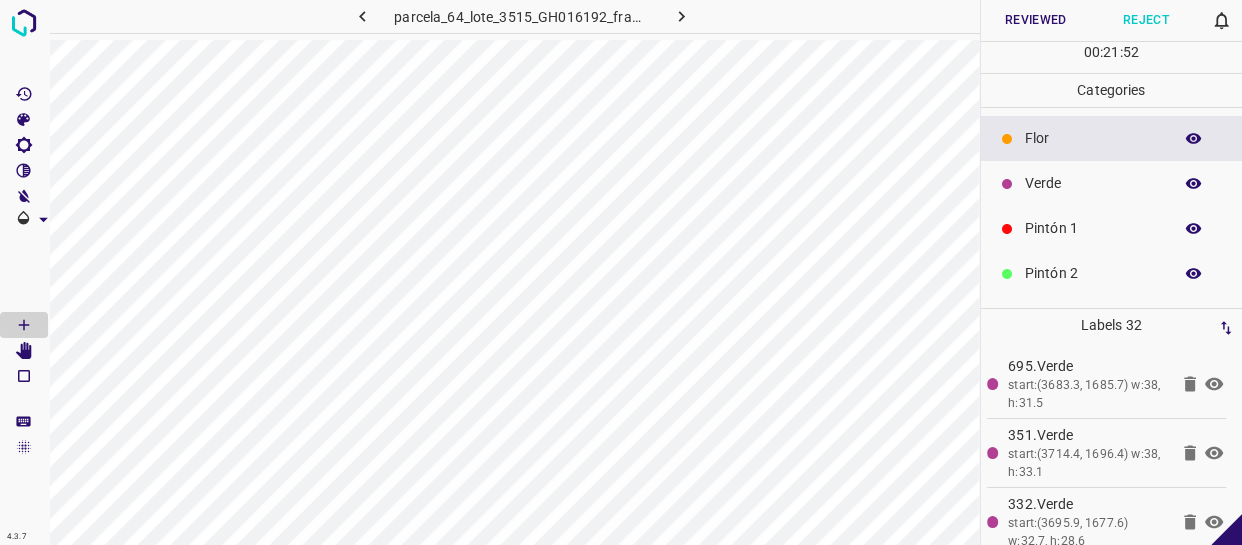 click on "Flor" at bounding box center (1093, 138) 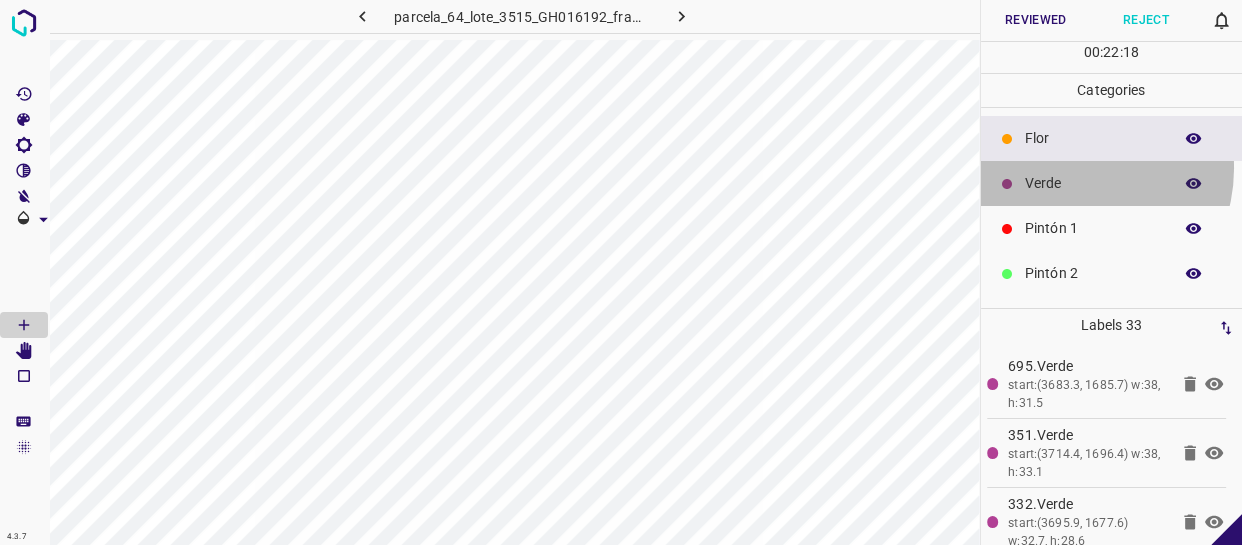 drag, startPoint x: 1070, startPoint y: 168, endPoint x: 995, endPoint y: 176, distance: 75.42546 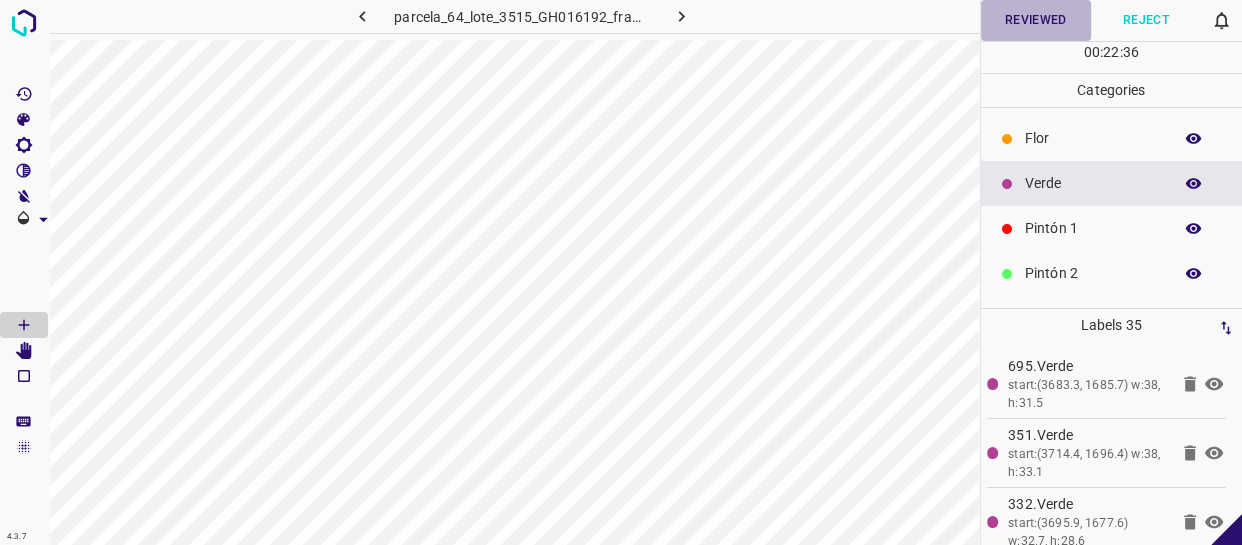 click on "Reviewed" at bounding box center (1036, 20) 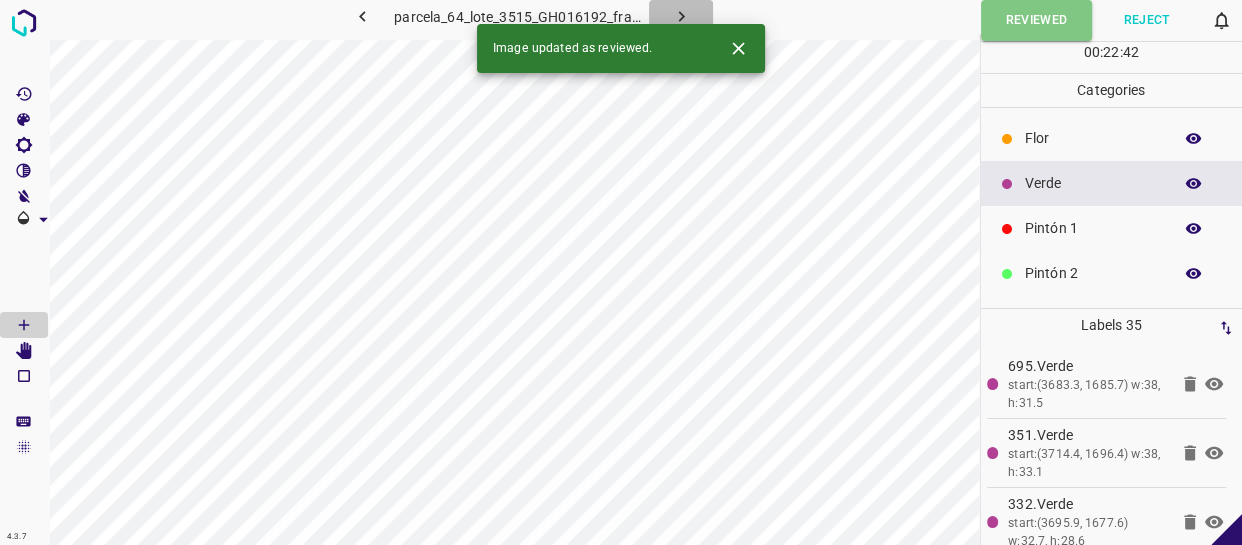 click 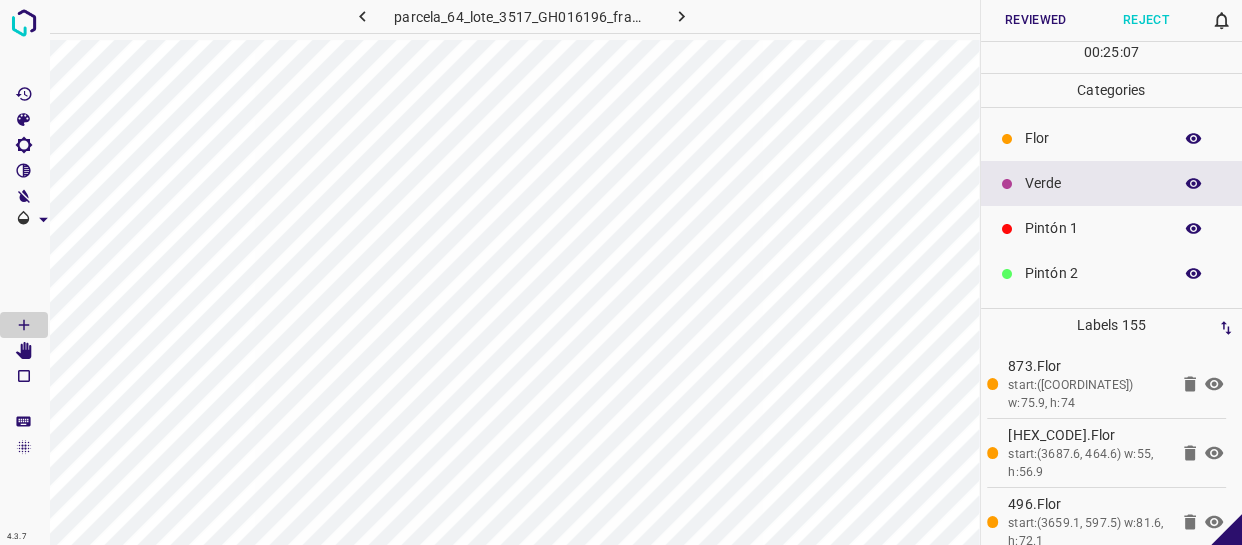 click on "Flor" at bounding box center [1093, 138] 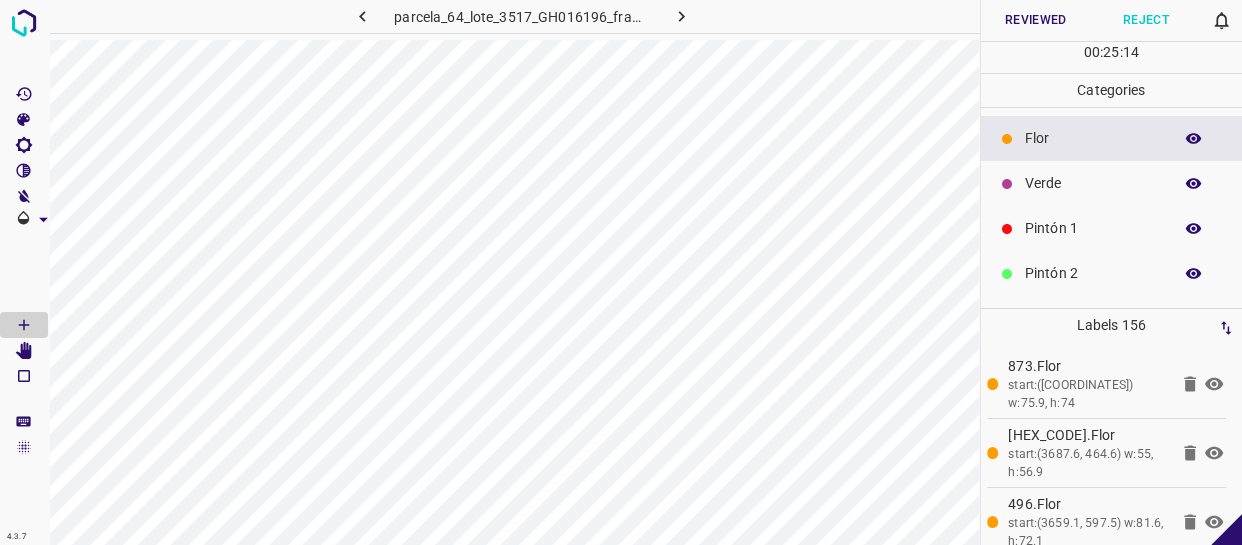 click at bounding box center [1194, 229] 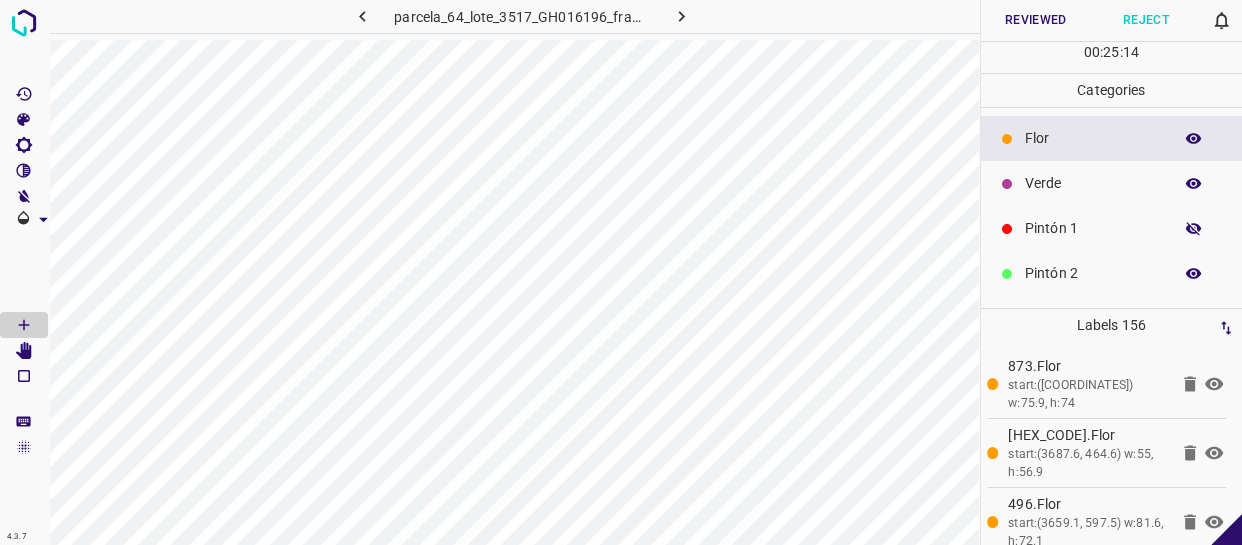 click at bounding box center (1194, 229) 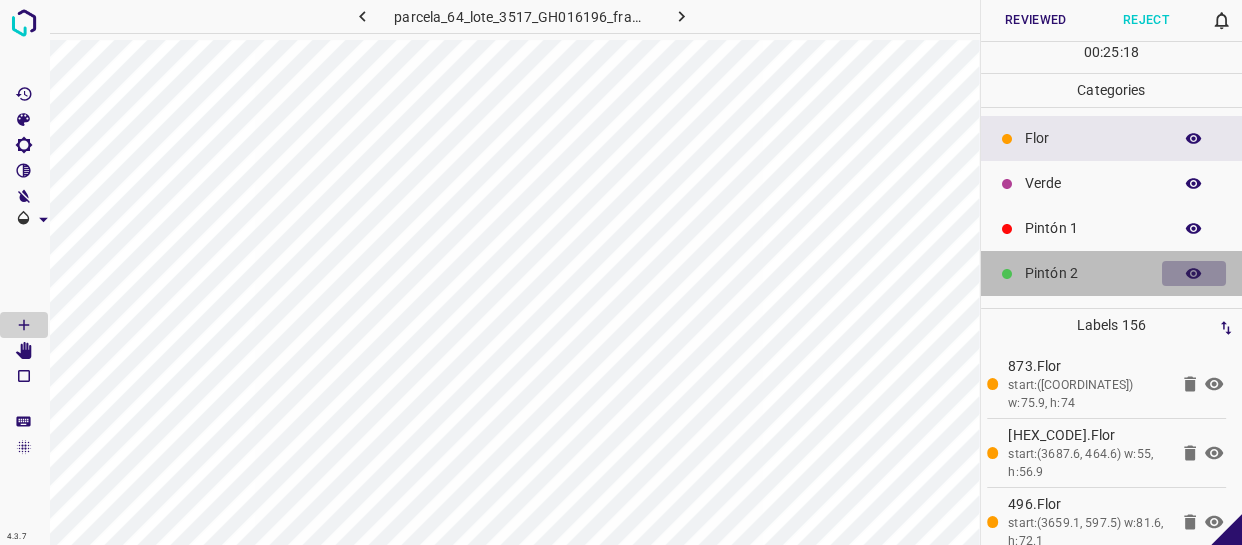 click 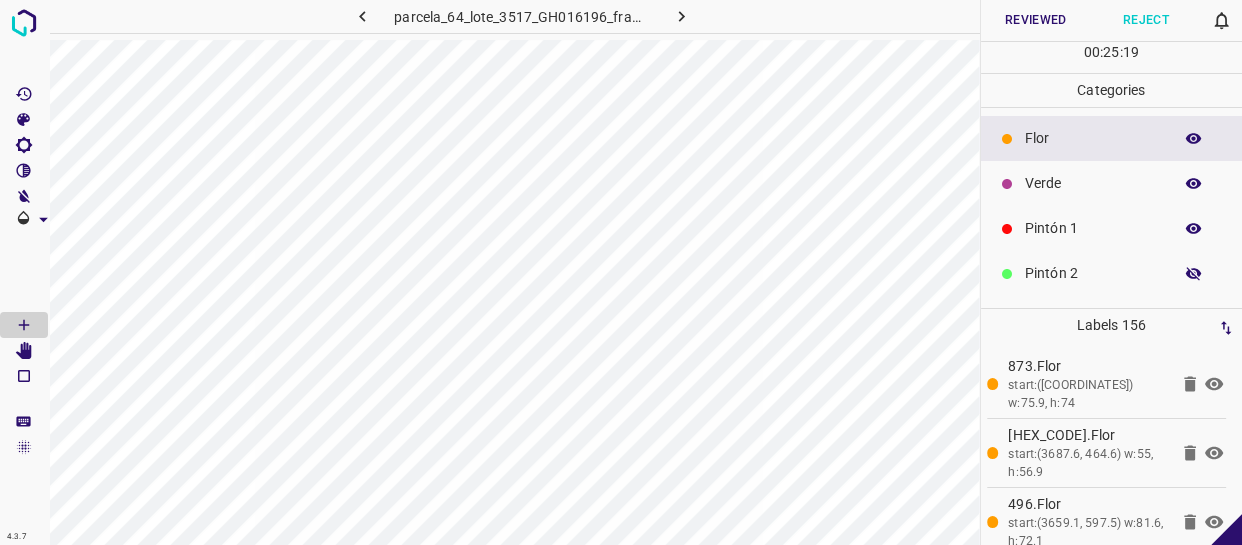 click 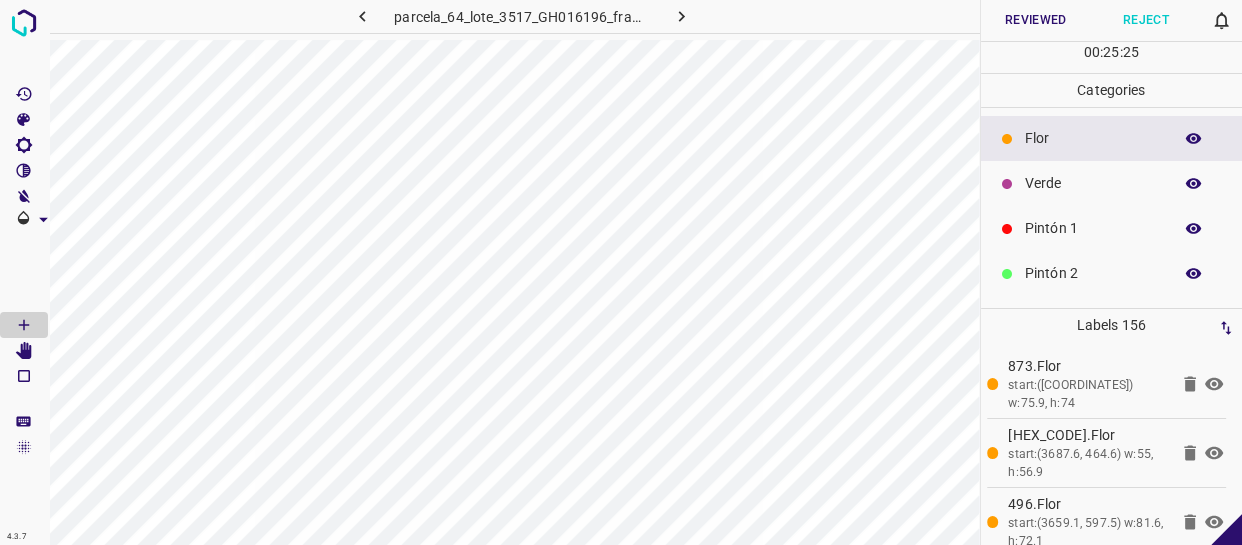click 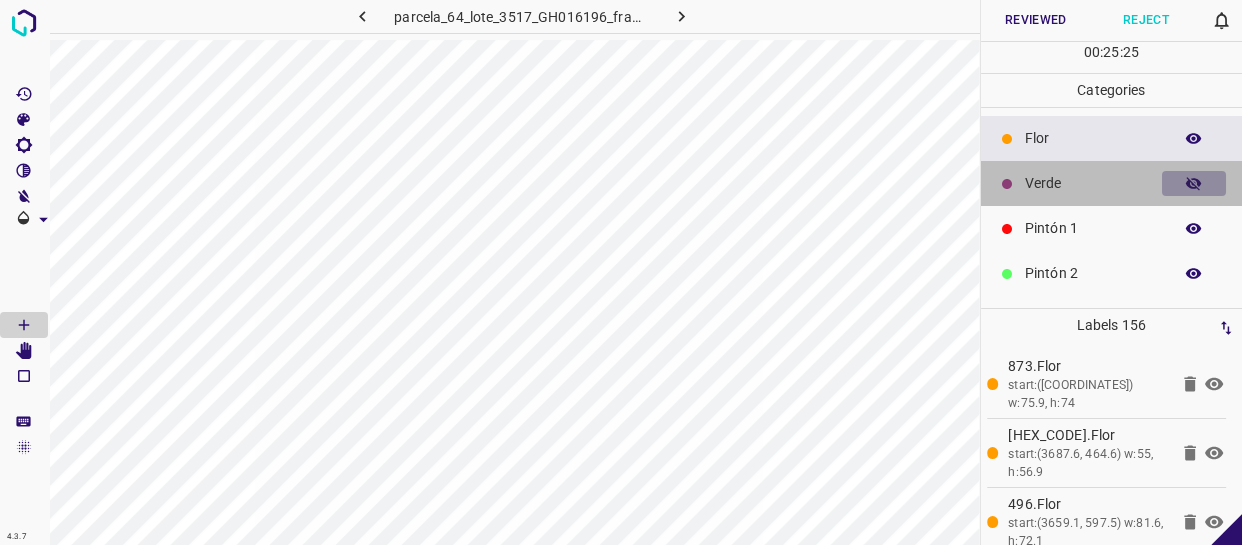 click 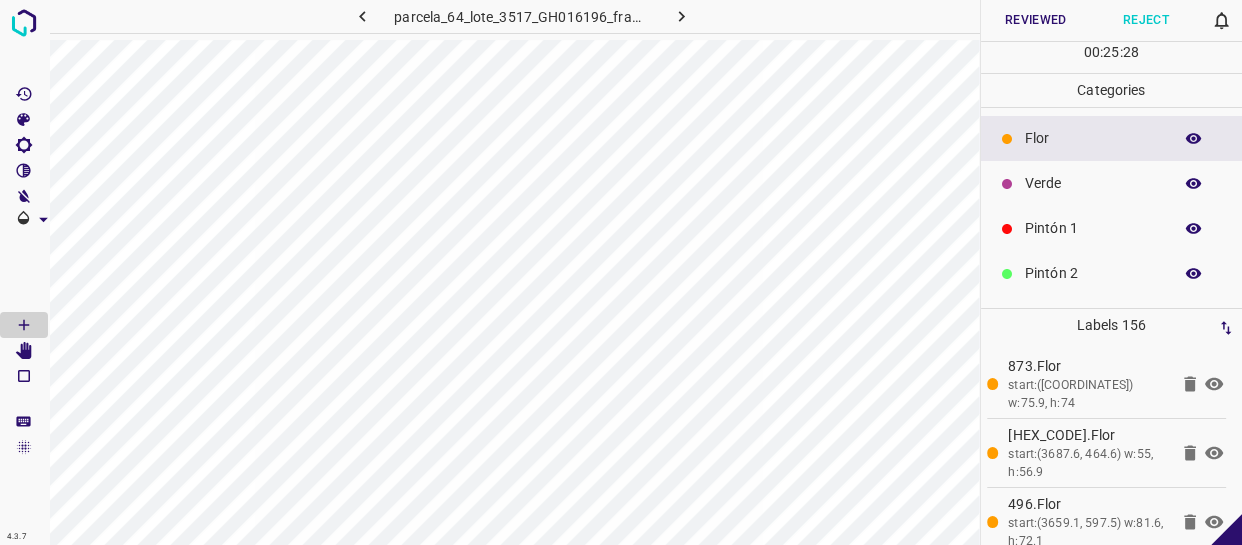 click 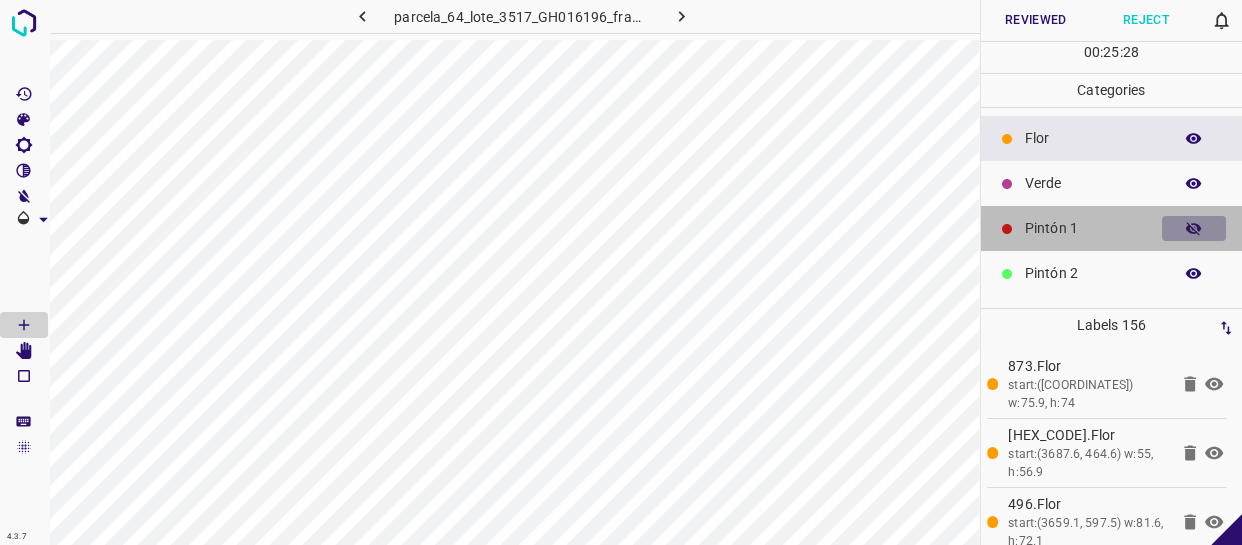 click 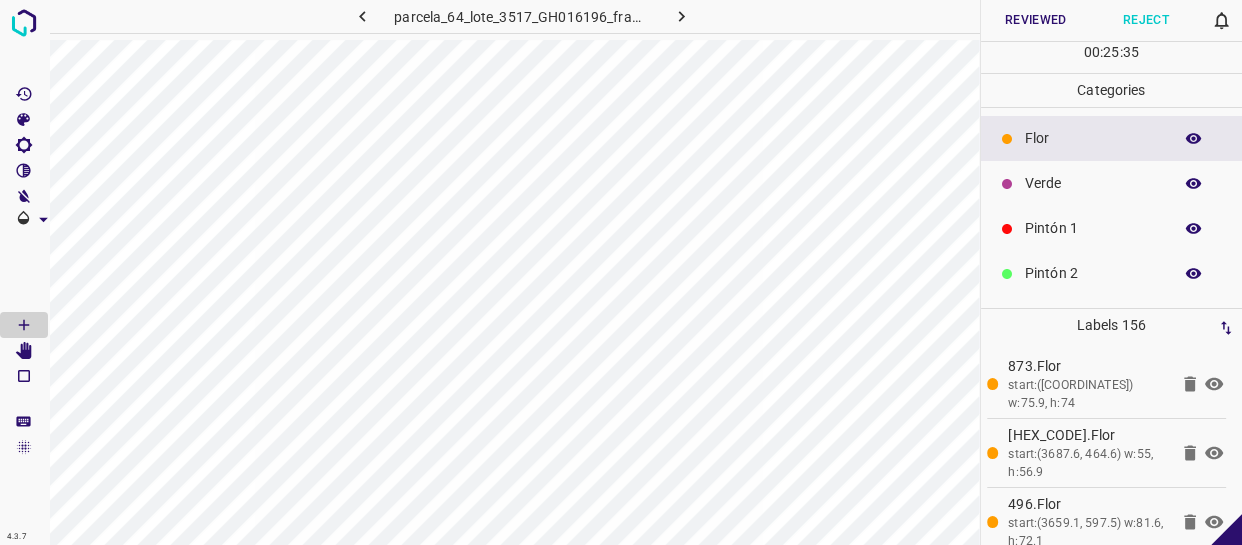 click on "Verde" at bounding box center (1093, 183) 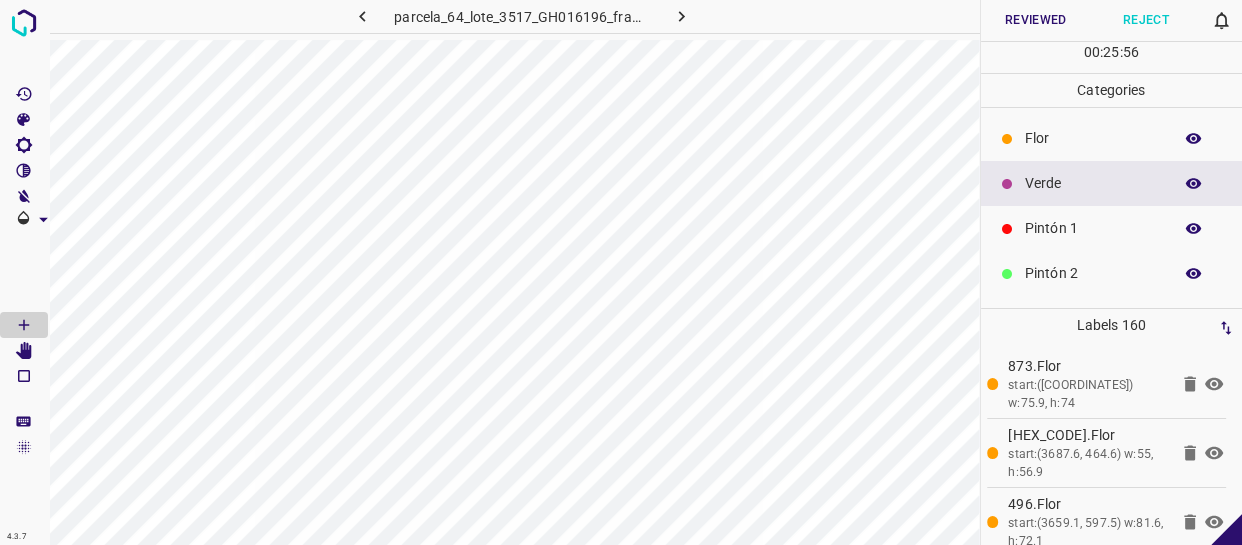 click on "Flor" at bounding box center [1093, 138] 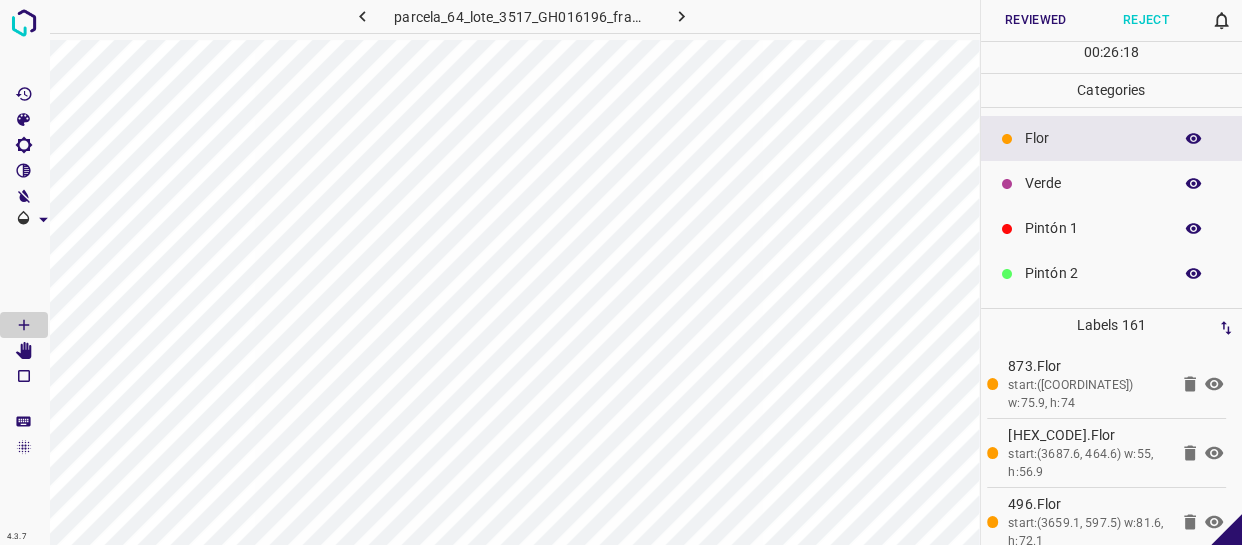 click on "Verde" at bounding box center [1093, 183] 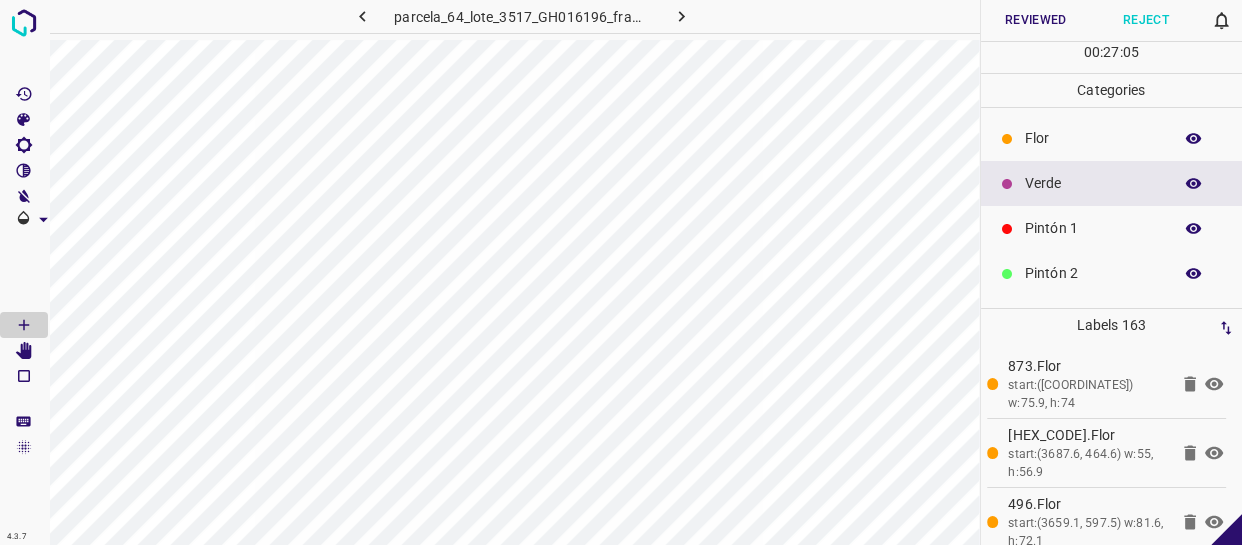 click on "Pintón 1" at bounding box center [1093, 228] 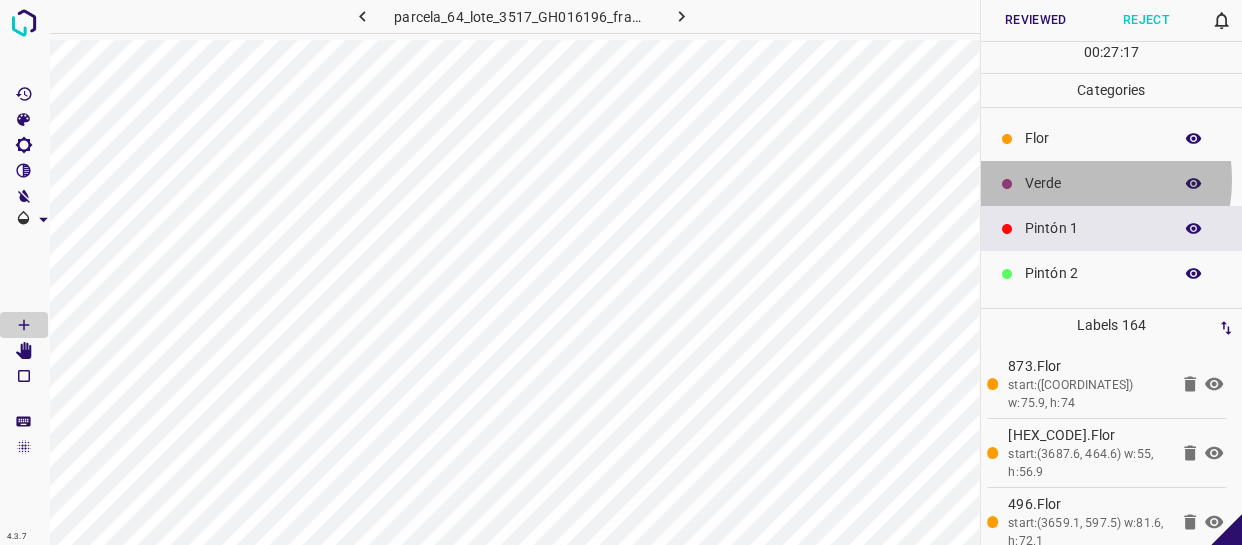 click on "Verde" at bounding box center (1093, 183) 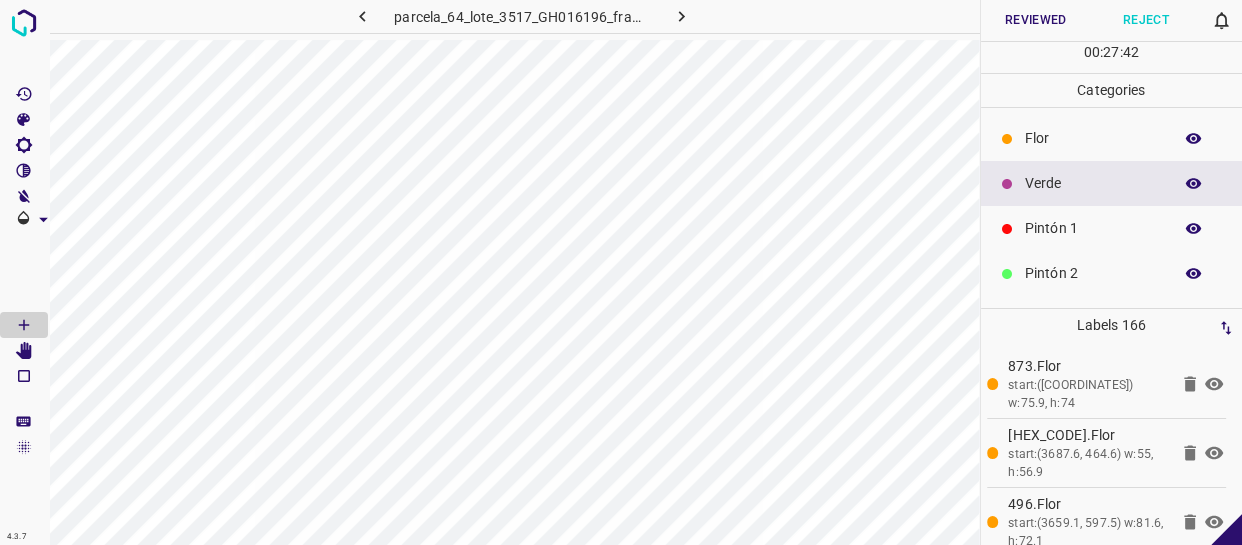 drag, startPoint x: 1093, startPoint y: 171, endPoint x: 1013, endPoint y: 182, distance: 80.75271 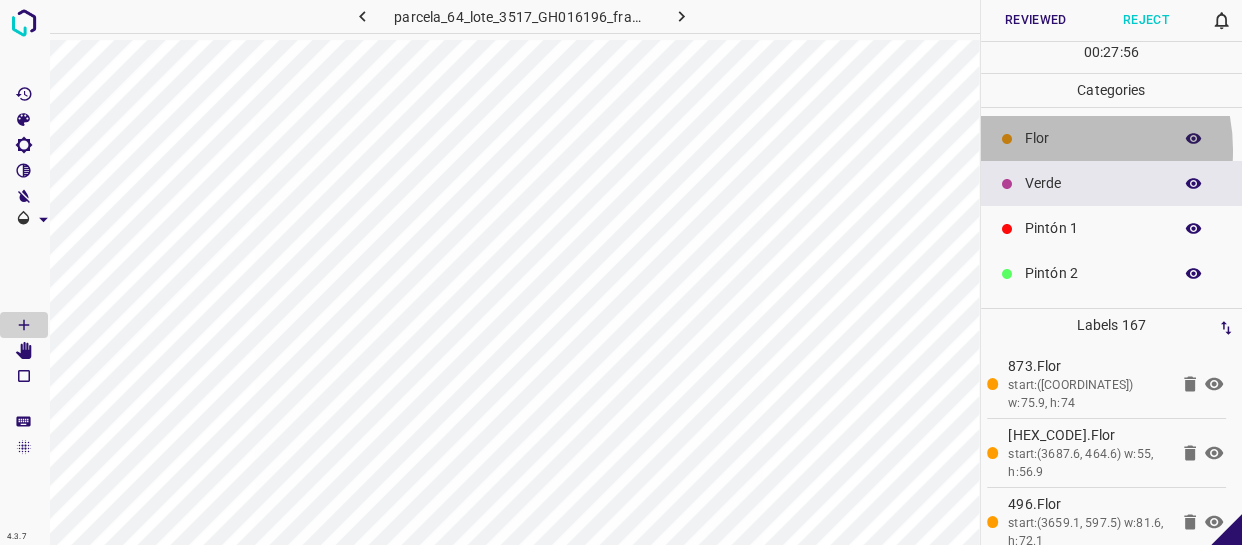 click on "Flor" at bounding box center [1112, 138] 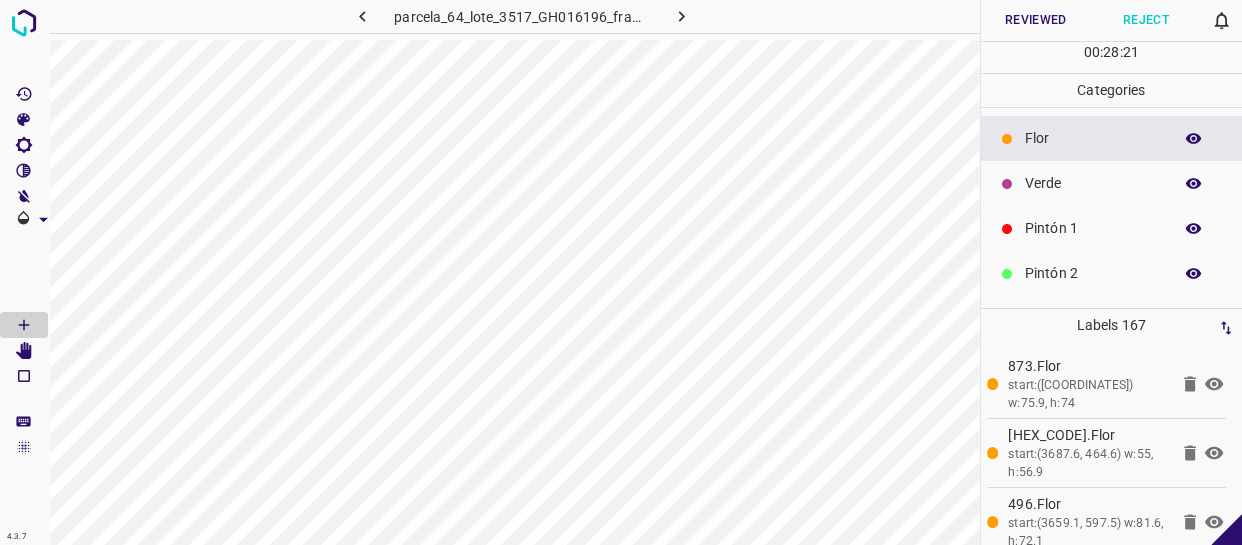 scroll, scrollTop: 175, scrollLeft: 0, axis: vertical 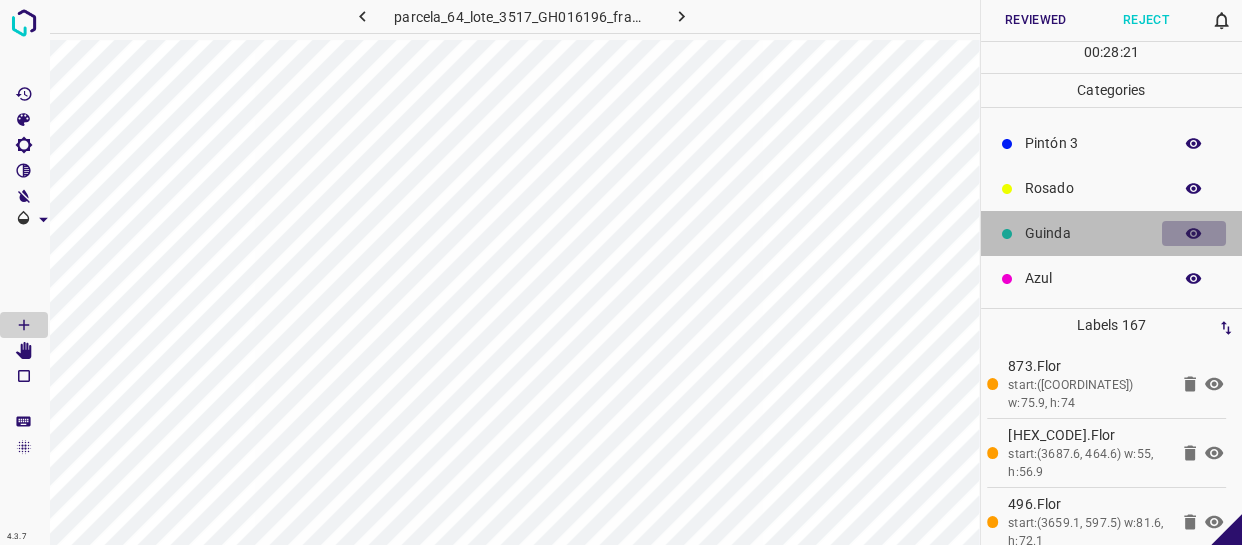 click at bounding box center (1194, 234) 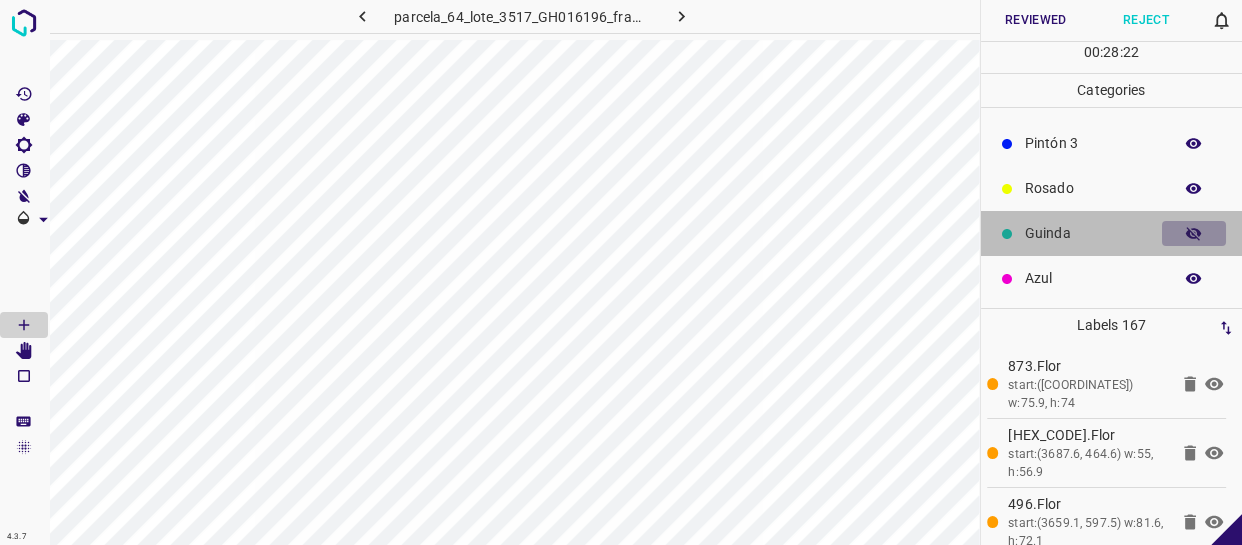 click at bounding box center [1194, 234] 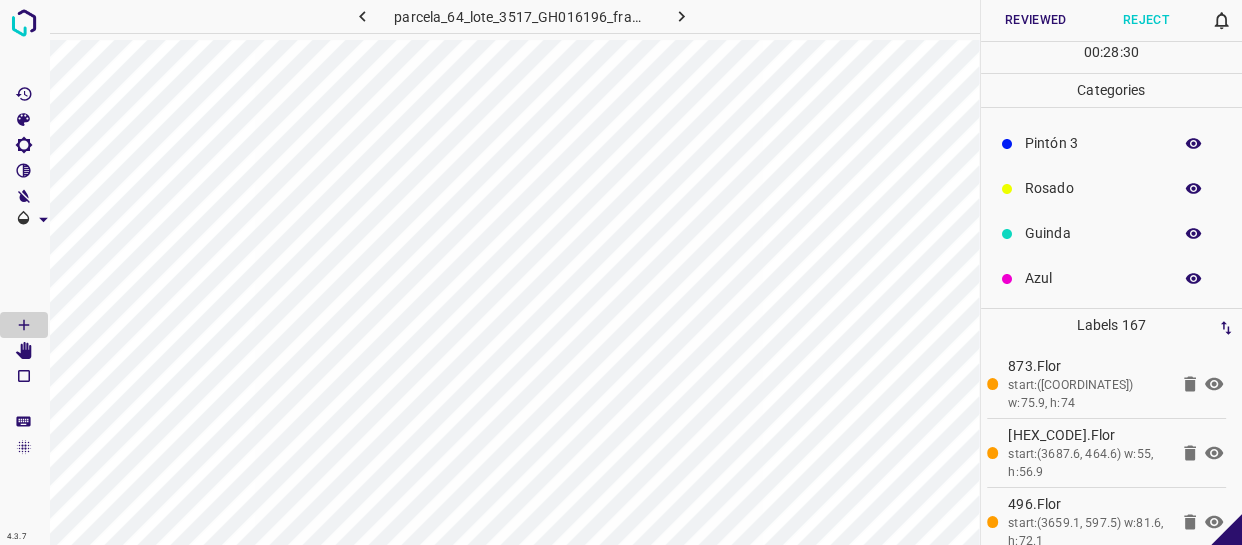scroll, scrollTop: 0, scrollLeft: 0, axis: both 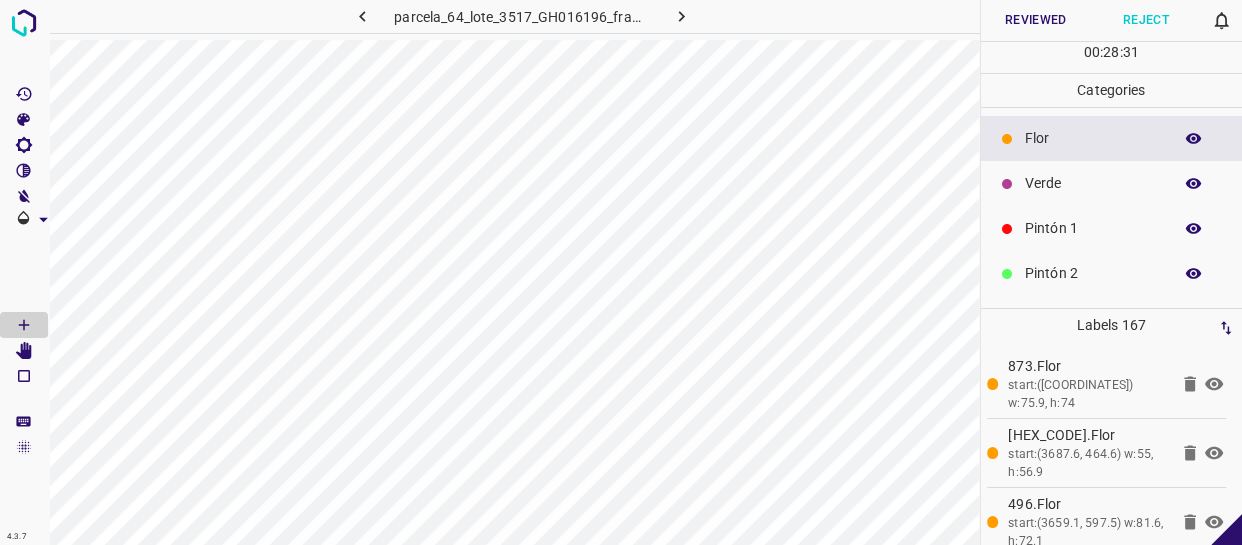 click on "Verde" at bounding box center [1093, 183] 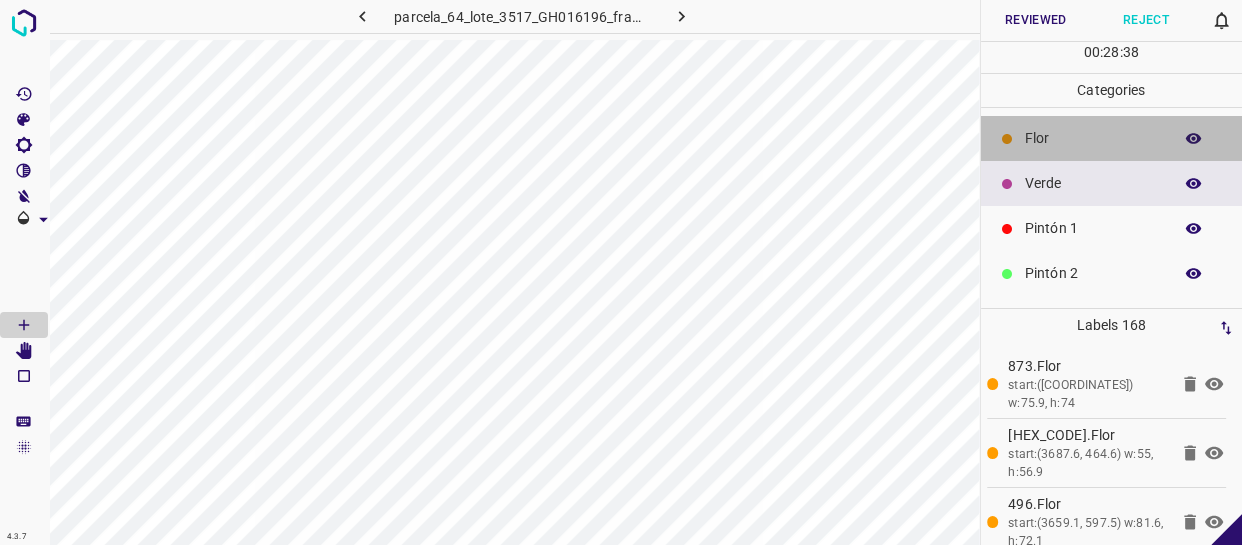 click on "Flor" at bounding box center [1093, 138] 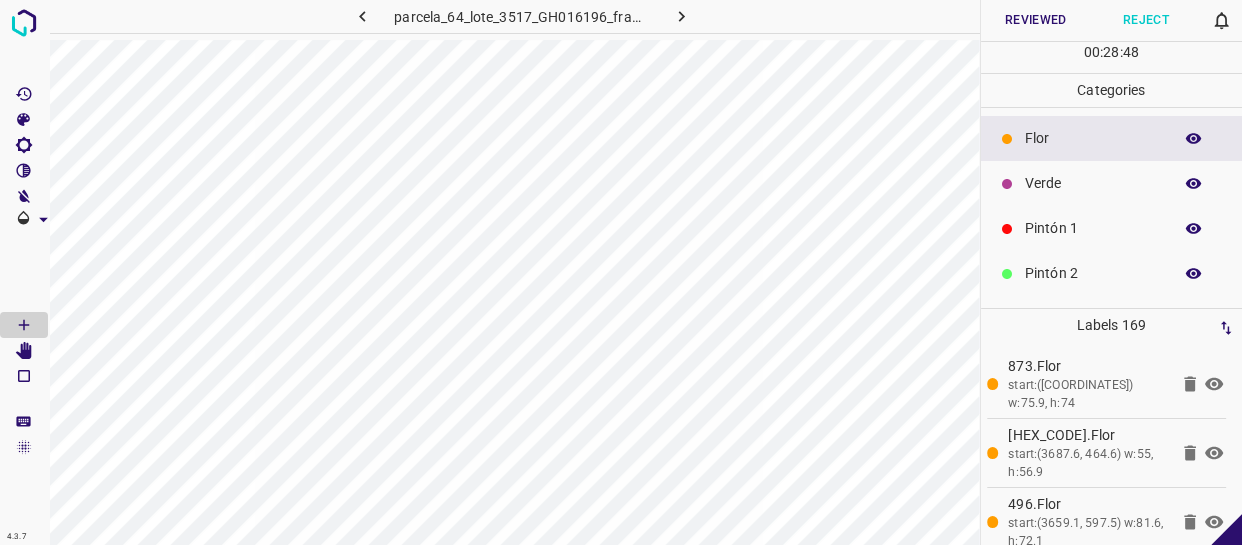 click on "Reviewed" at bounding box center [1036, 20] 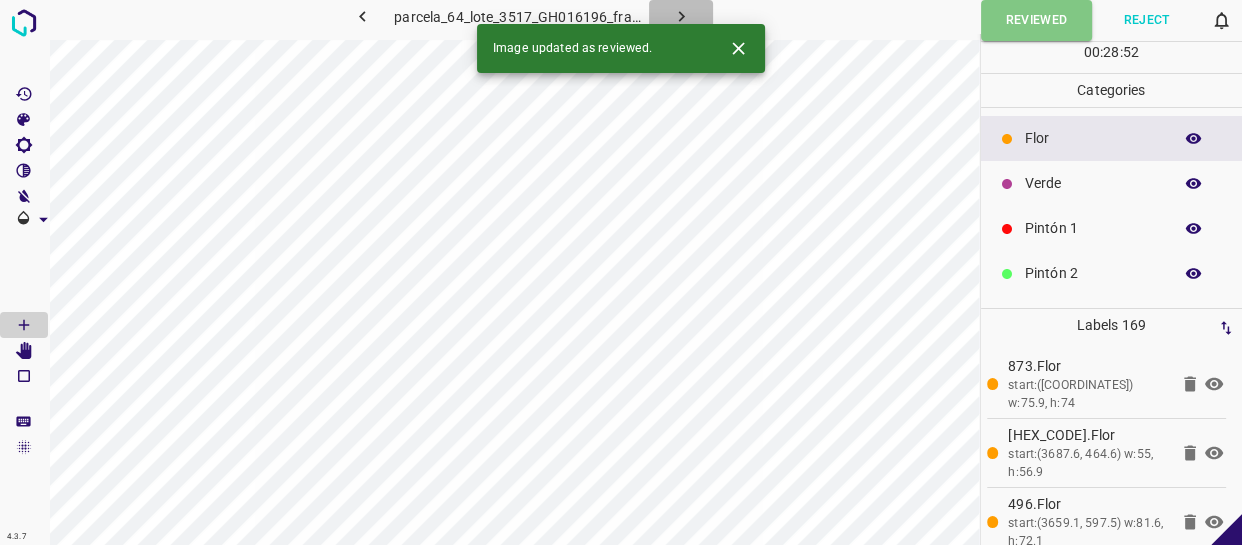 click 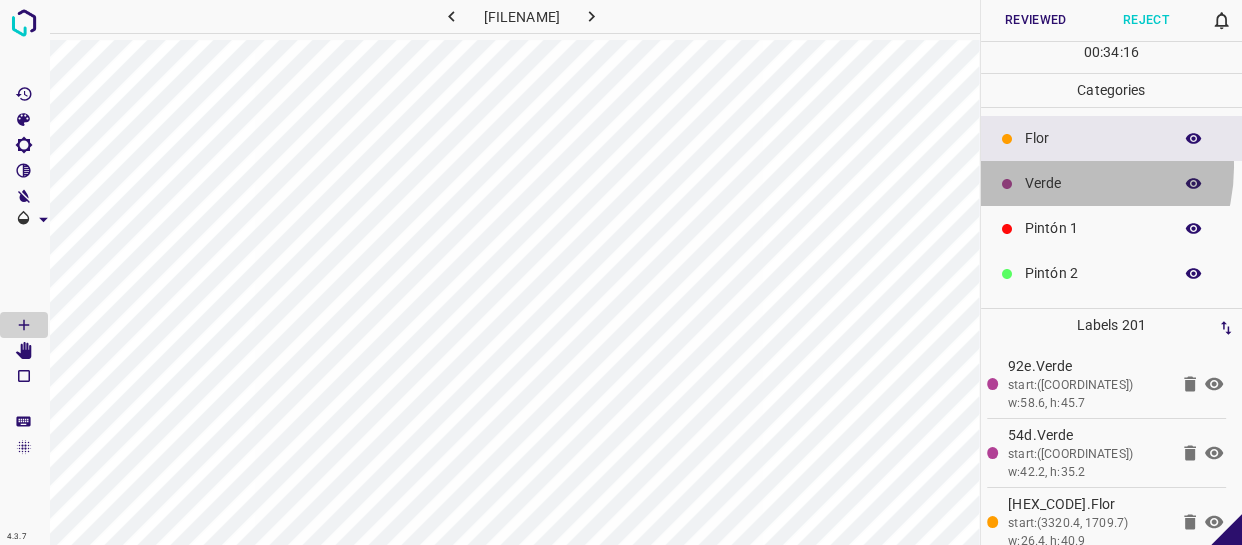 click on "Verde" at bounding box center [1112, 183] 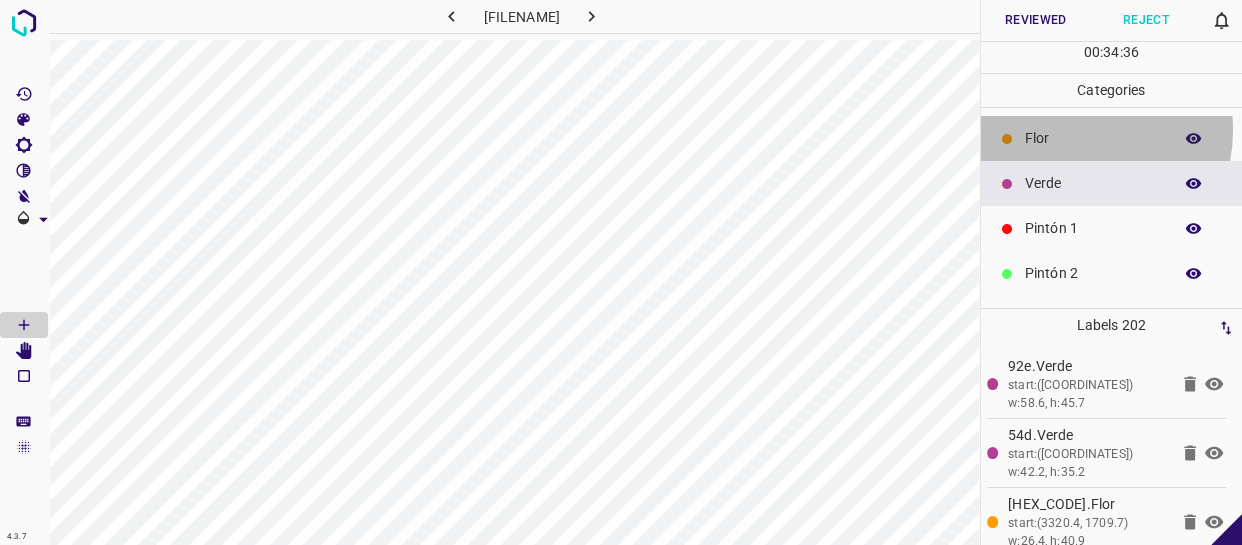 click on "Flor" at bounding box center [1093, 138] 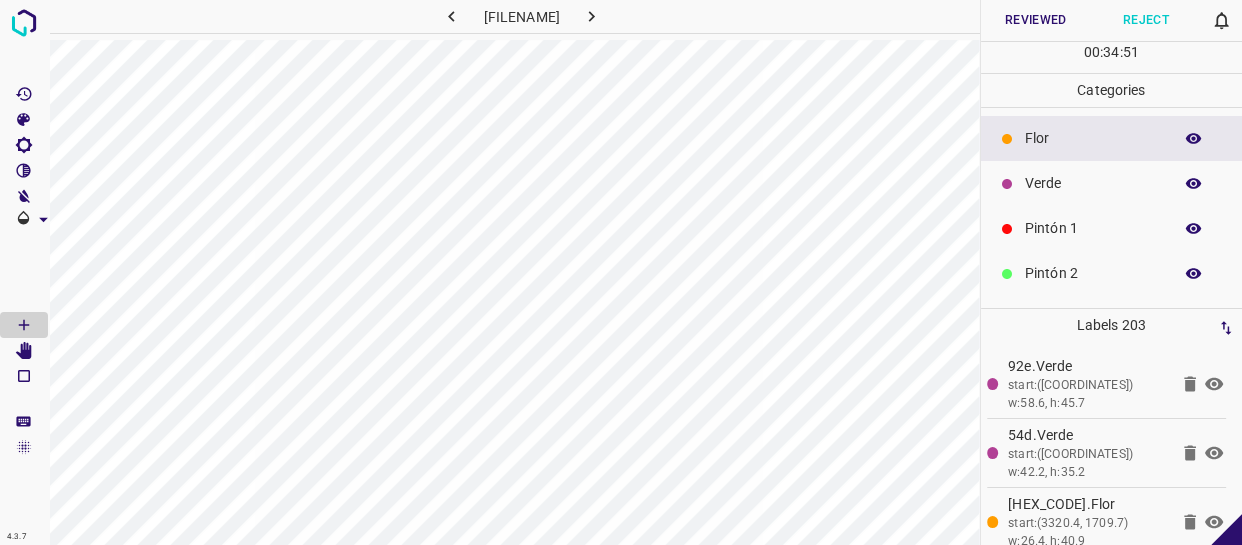 drag, startPoint x: 1088, startPoint y: 181, endPoint x: 1070, endPoint y: 185, distance: 18.439089 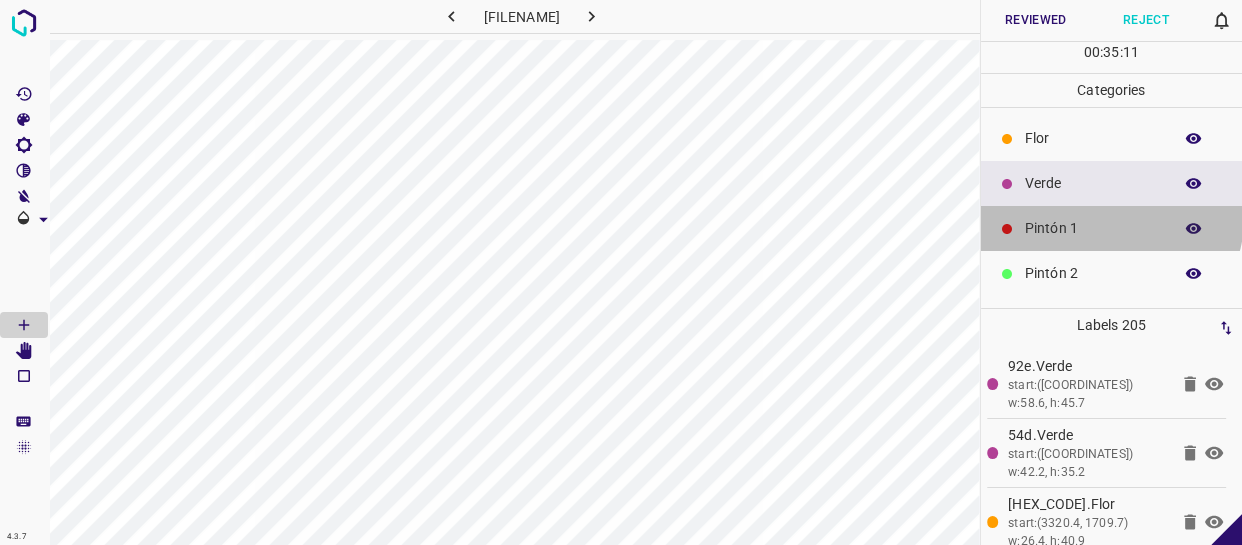 click on "Pintón 1" at bounding box center [1093, 228] 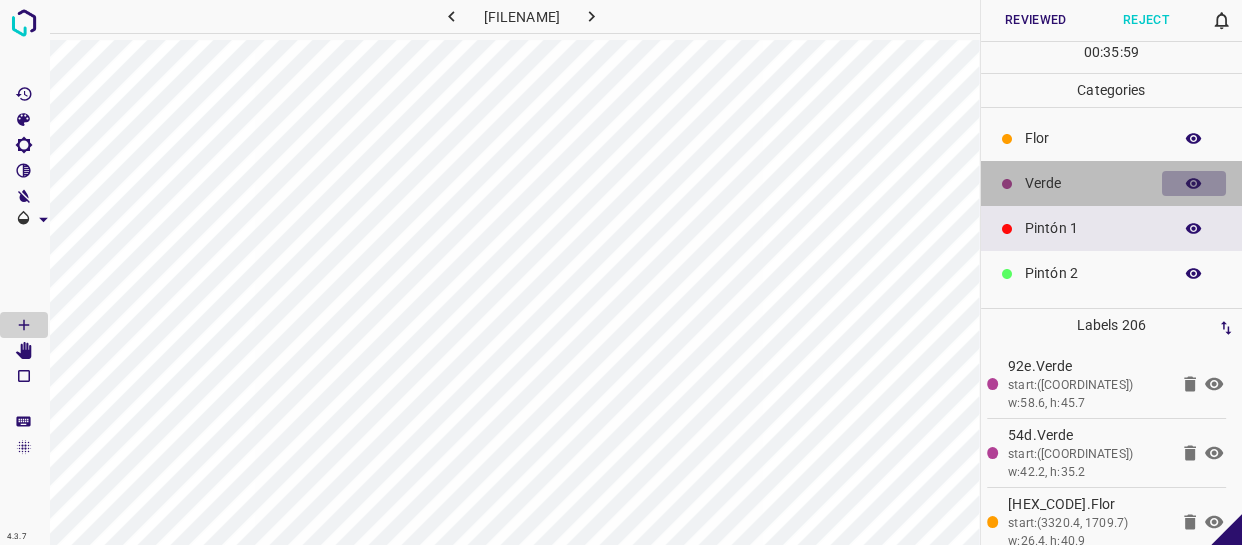 click 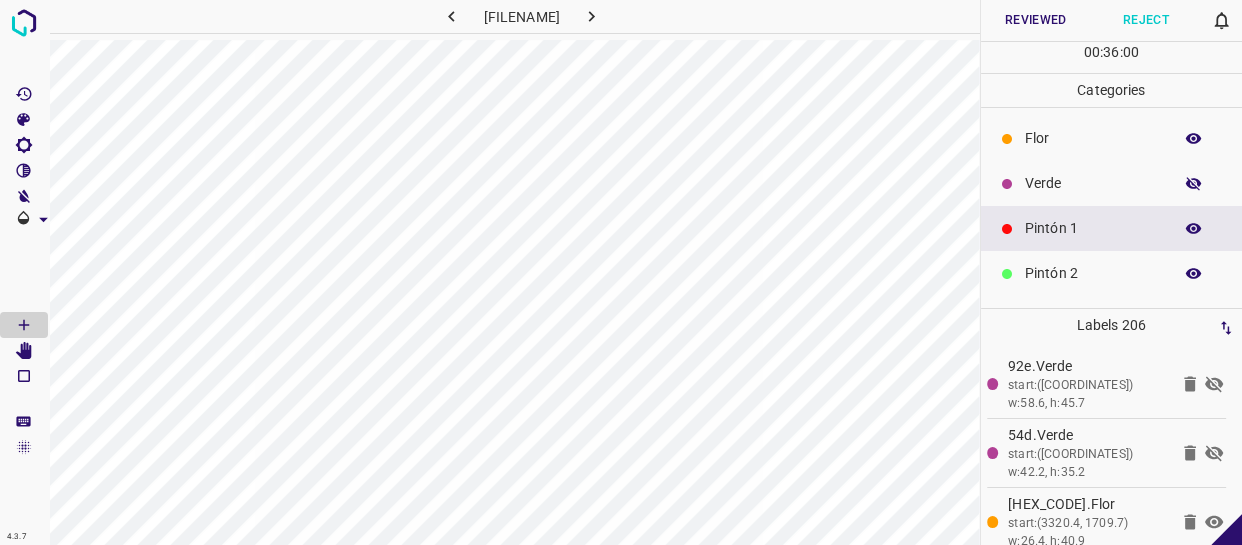 click 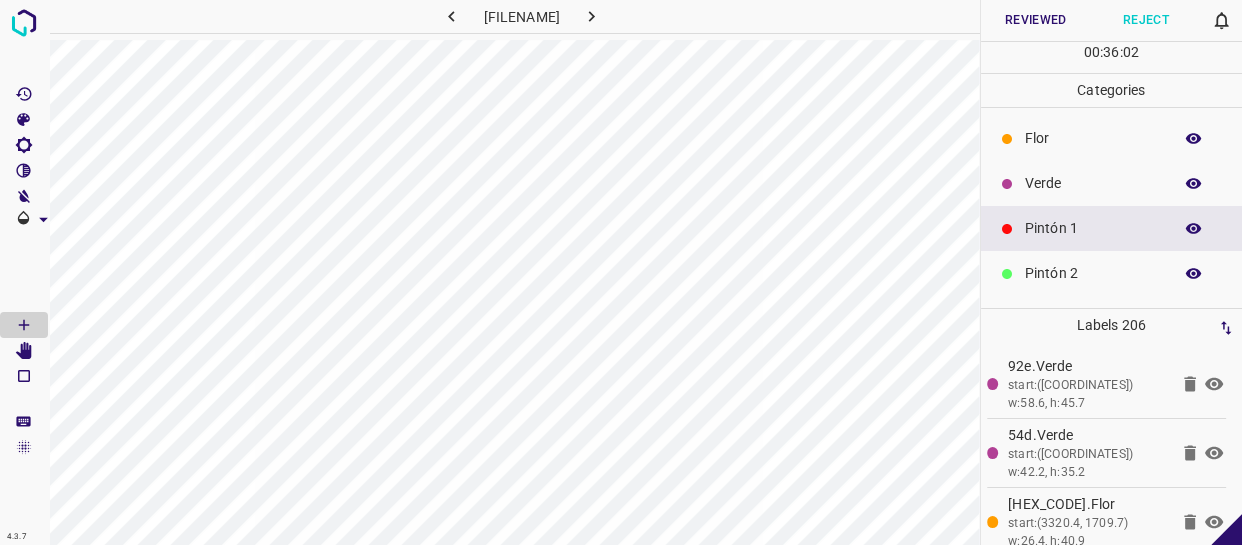 click on "Reviewed" at bounding box center (1036, 20) 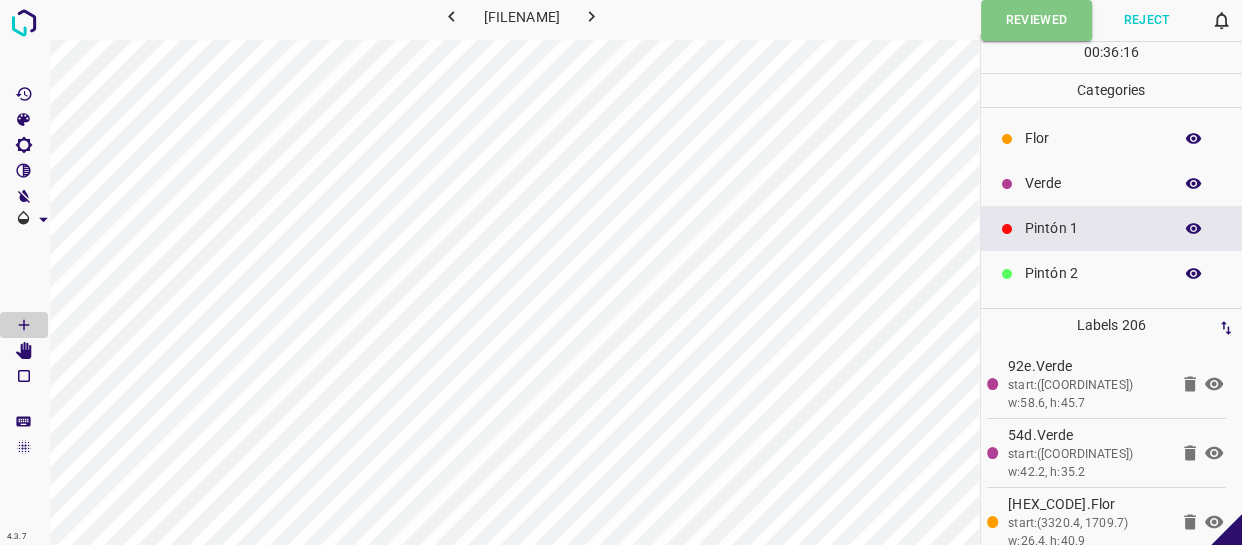 click on "Verde" at bounding box center (1093, 183) 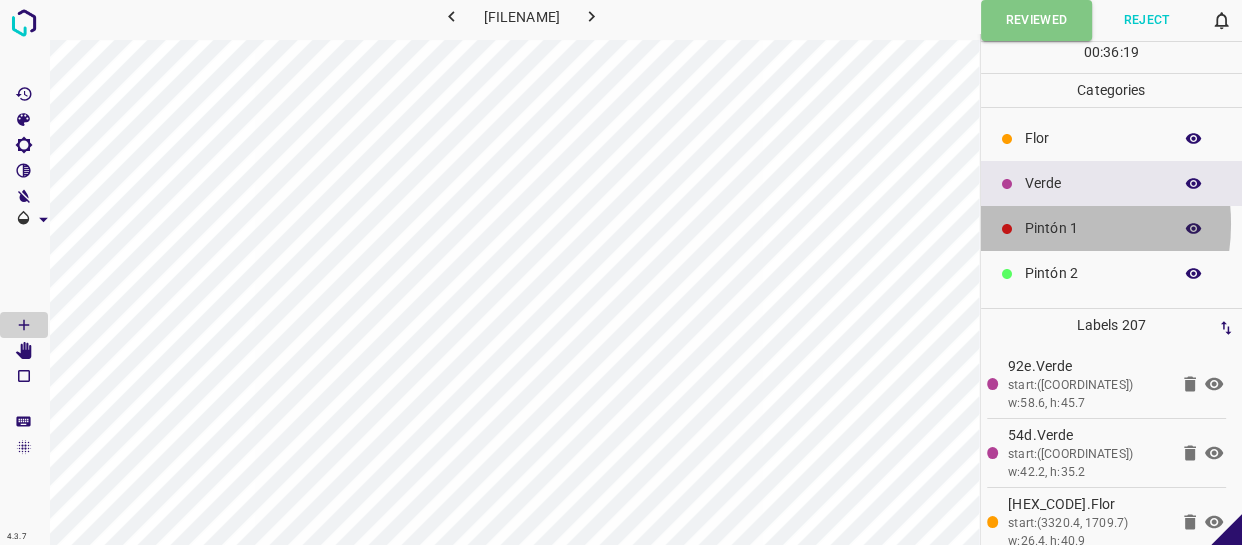 click on "Pintón 1" at bounding box center [1093, 228] 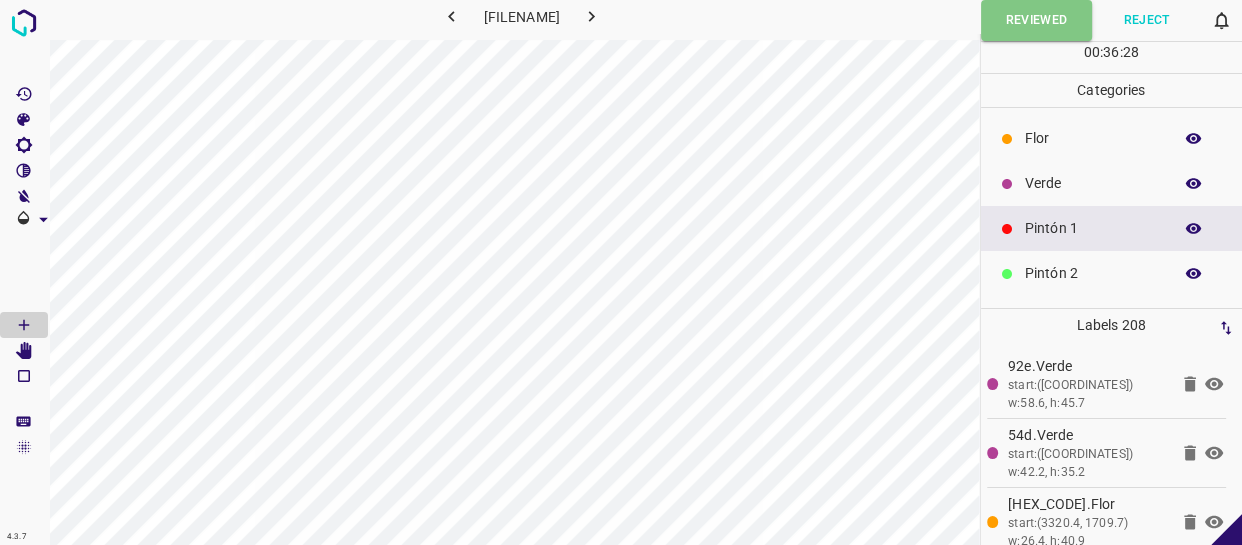 click 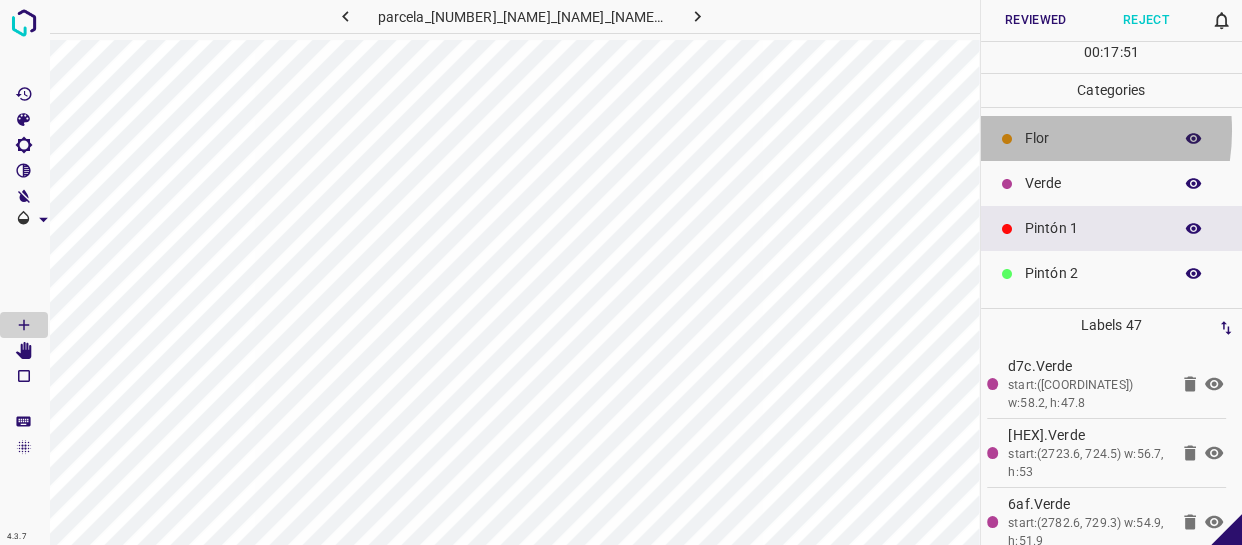 click on "Flor" at bounding box center [1093, 138] 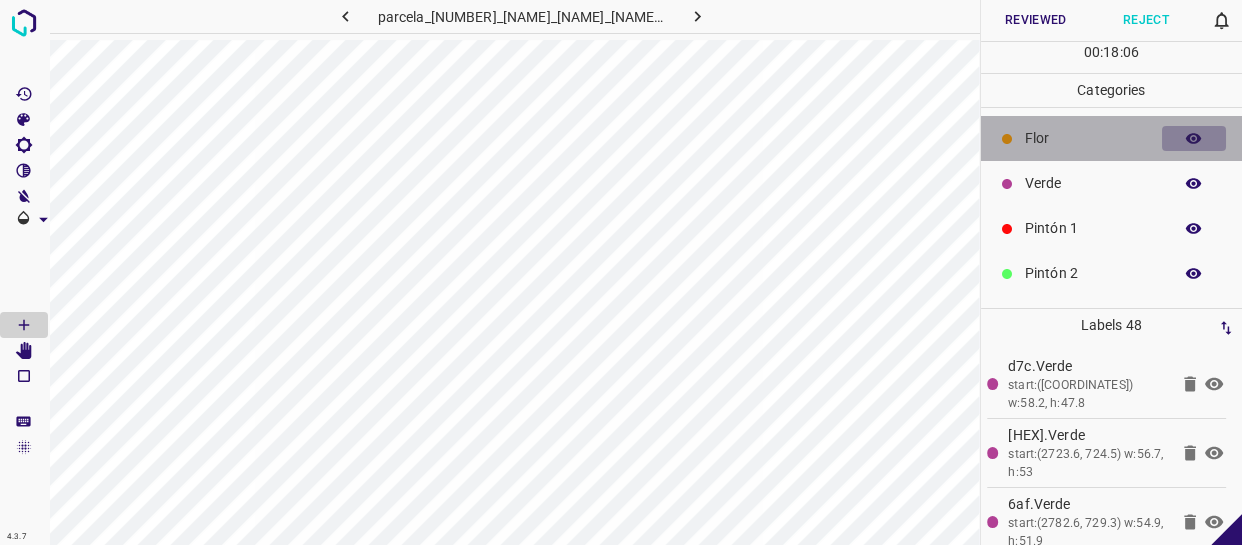 click 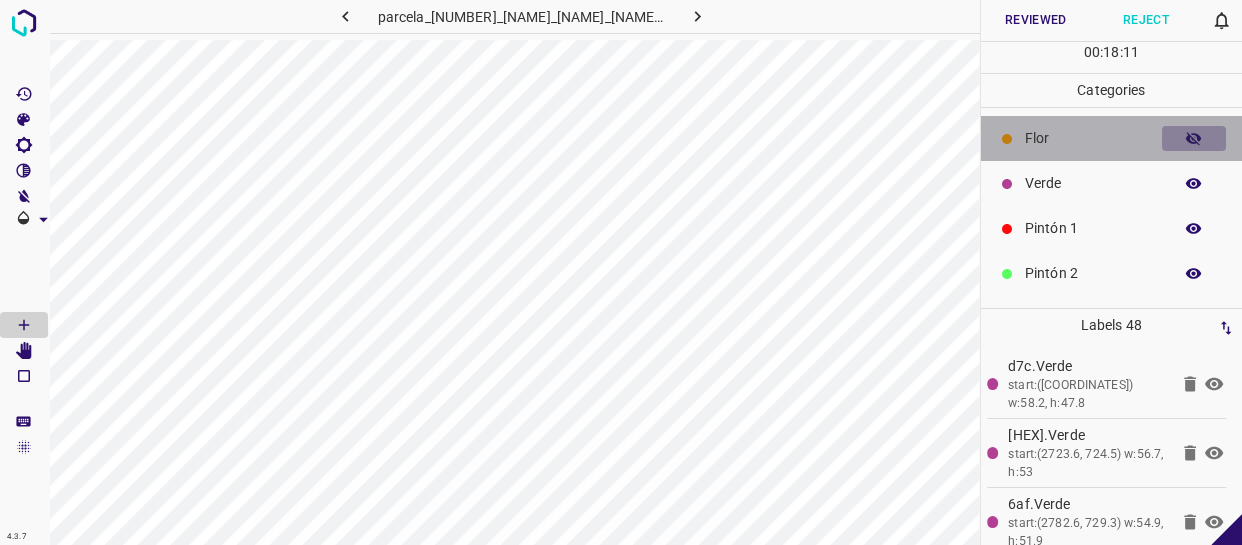 click at bounding box center (1194, 139) 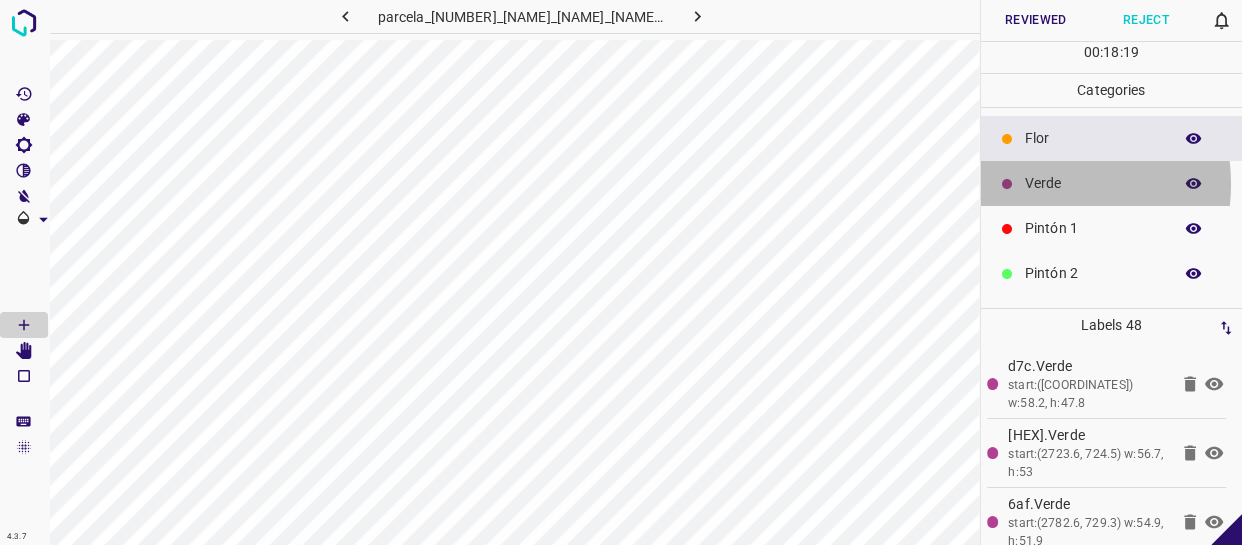 drag, startPoint x: 1042, startPoint y: 184, endPoint x: 1025, endPoint y: 193, distance: 19.235384 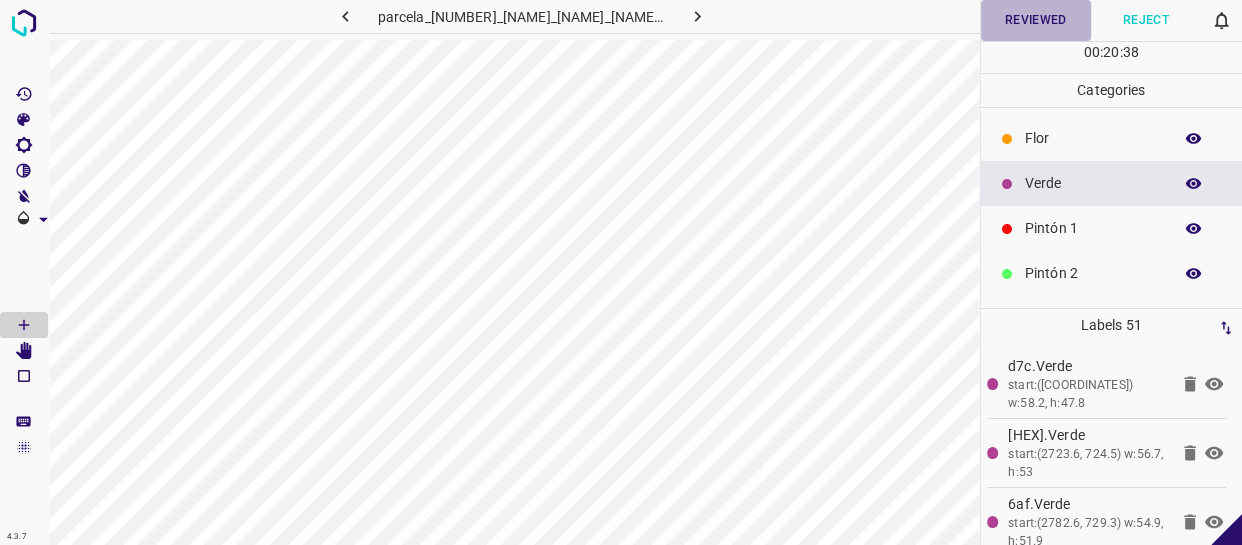 click on "Reviewed" at bounding box center (1036, 20) 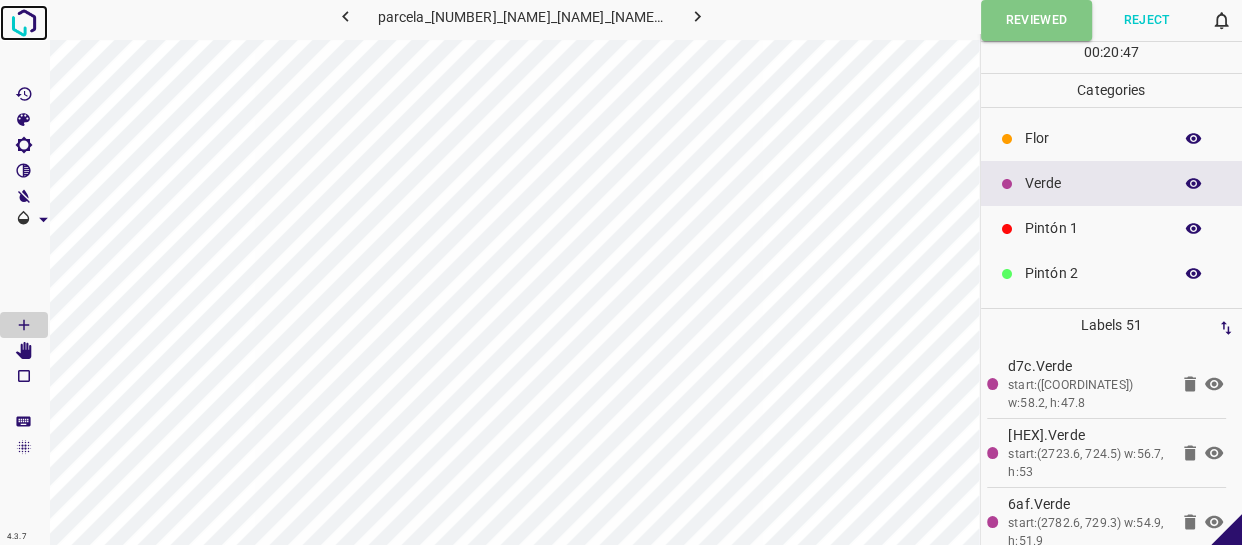 click at bounding box center (24, 23) 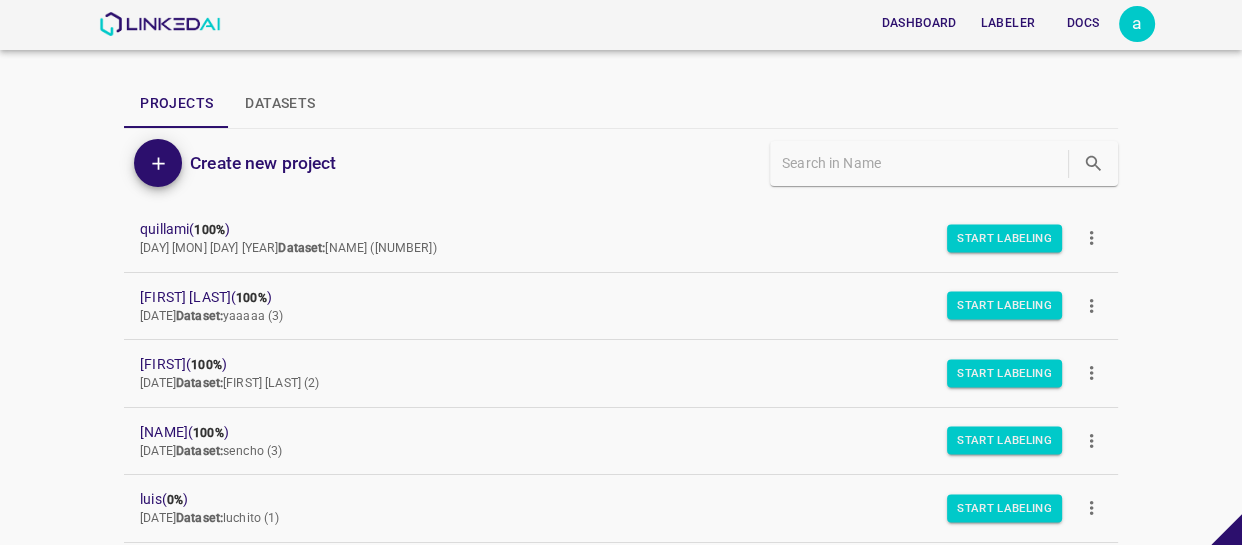 scroll, scrollTop: 285, scrollLeft: 0, axis: vertical 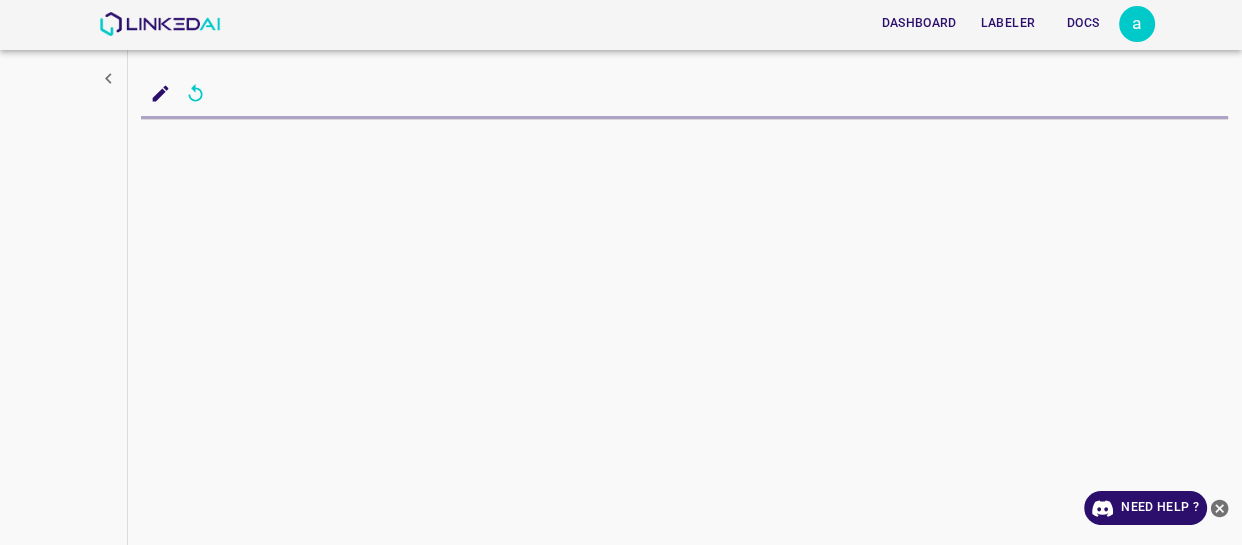 click 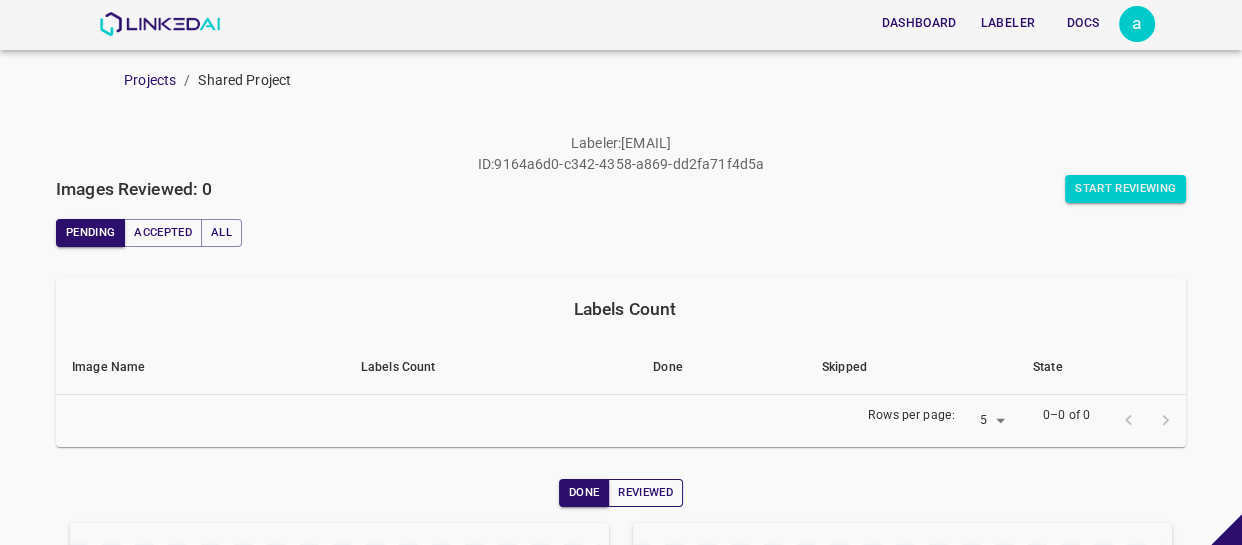 click on "Reviewed" at bounding box center (645, 493) 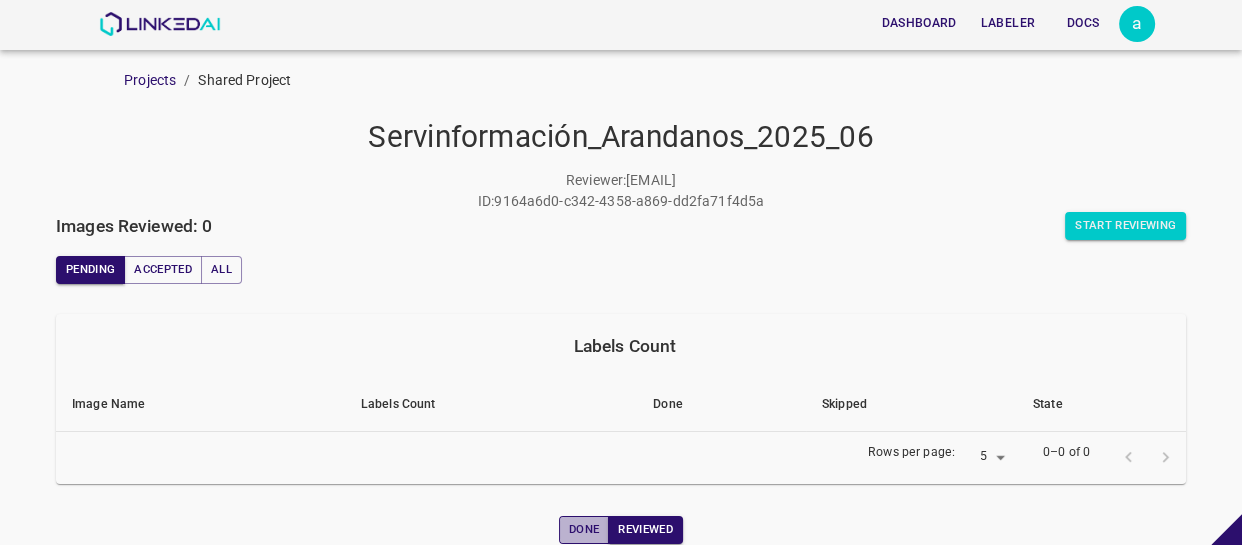 click on "Done" at bounding box center [584, 530] 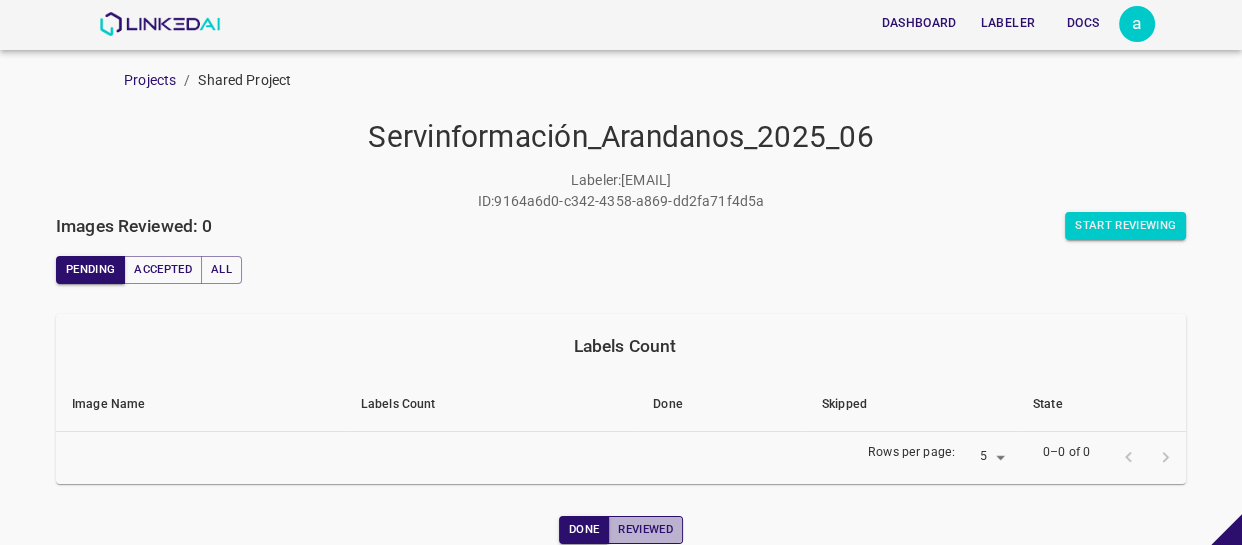 click on "Reviewed" at bounding box center [645, 530] 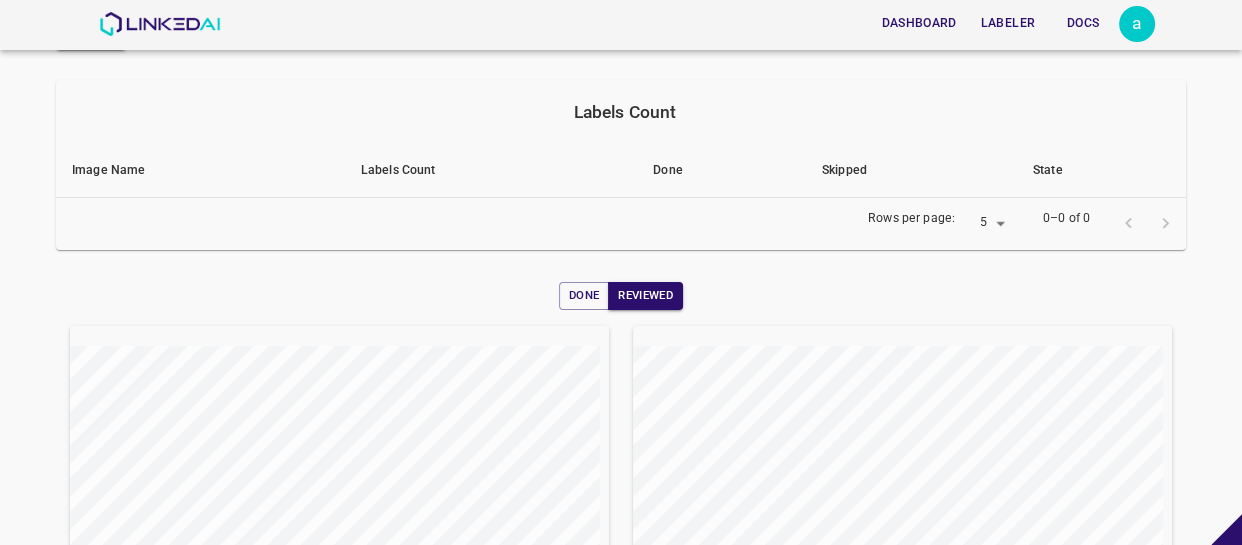 scroll, scrollTop: 0, scrollLeft: 0, axis: both 